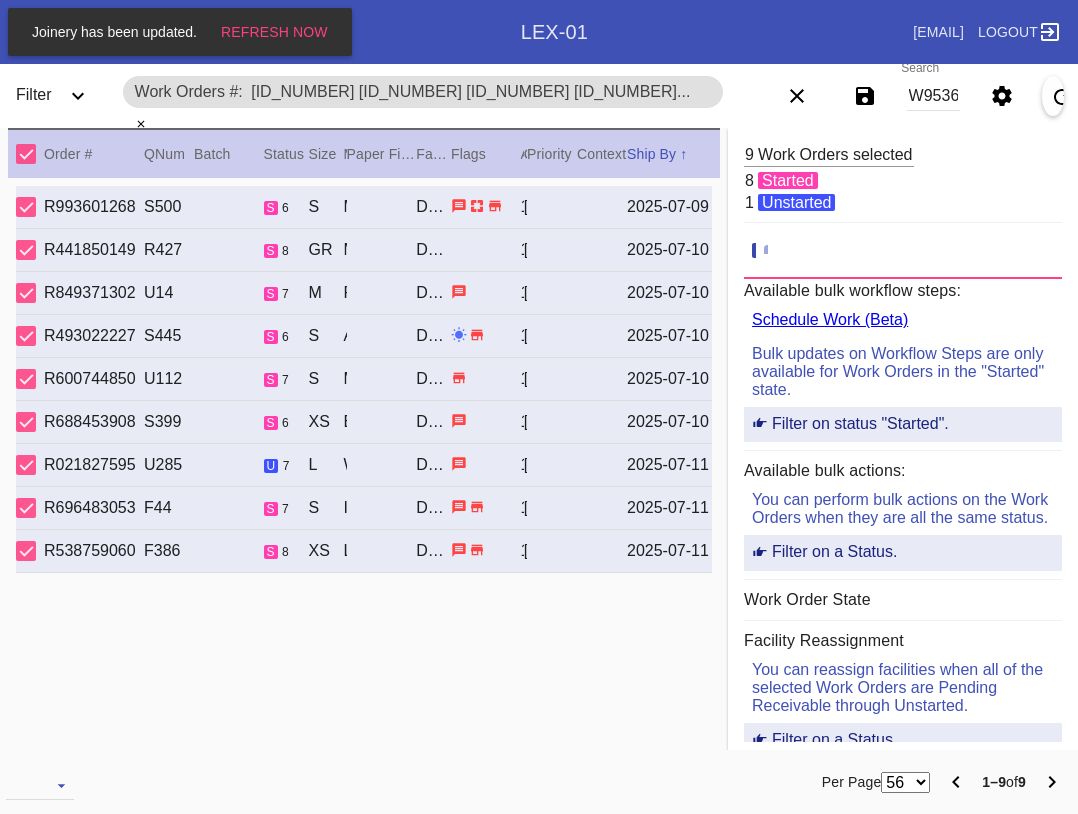 scroll, scrollTop: 0, scrollLeft: 0, axis: both 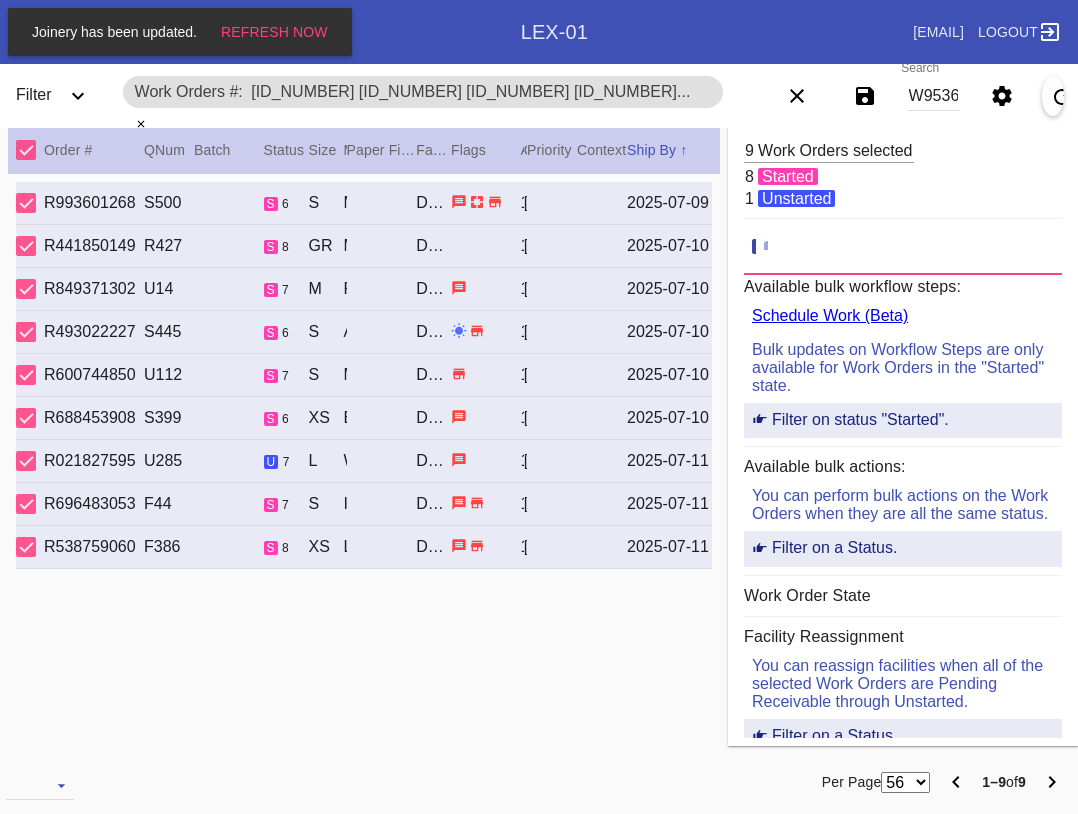click on "W953648339566143 W559801587686930 W954965647633452 W954965647633452 W368629051005882 W378193295650390 W511139725760830 W651041845622297 W103887385291889 W265636775759059" at bounding box center (933, 96) 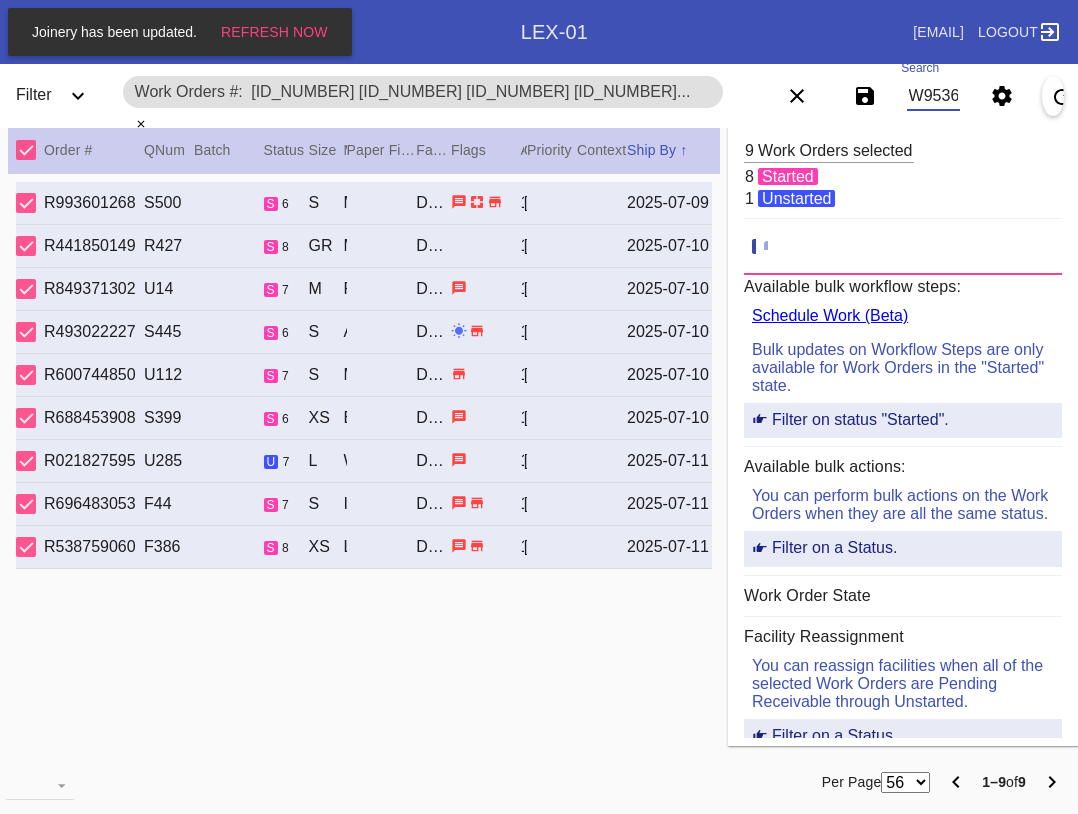 click on "W953648339566143 W559801587686930 W954965647633452 W954965647633452 W368629051005882 W378193295650390 W511139725760830 W651041845622297 W103887385291889 W265636775759059" at bounding box center [933, 96] 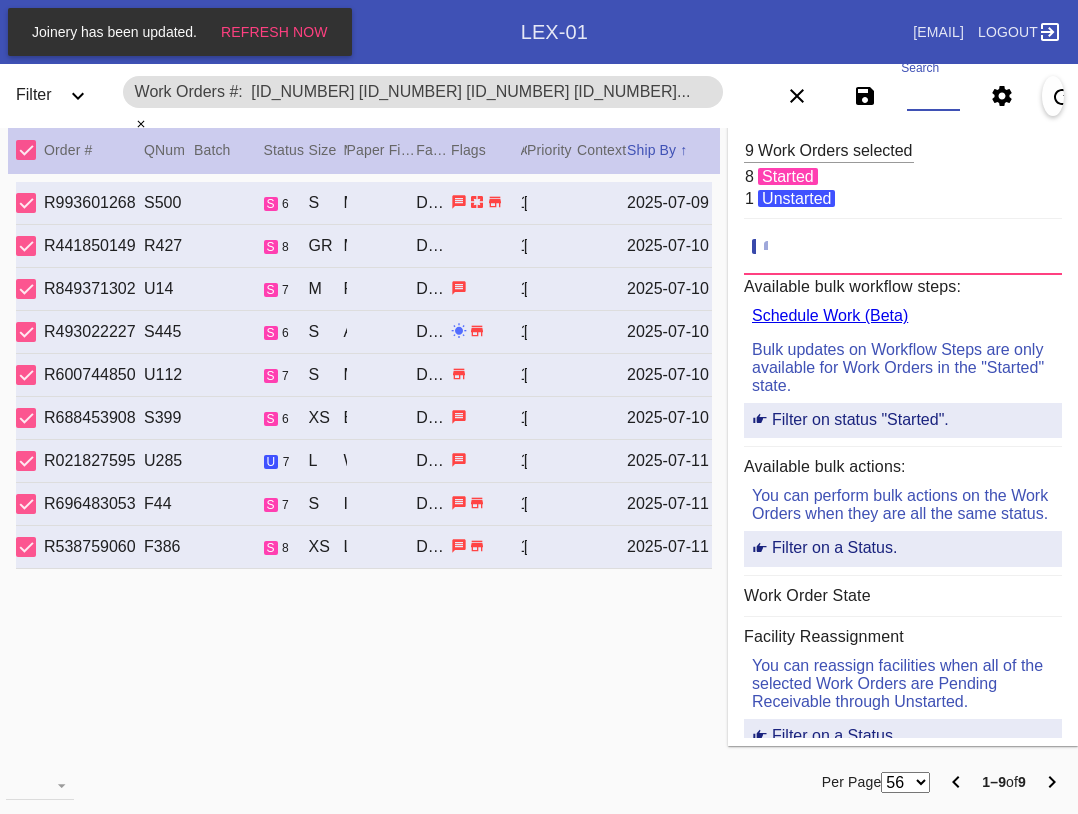 paste on "[ID_NUMBER] [ID_NUMBER] [ID_NUMBER] [ID_NUMBER] [ID_NUMBER] [ID_NUMBER] [ID_NUMBER] [ID_NUMBER]" 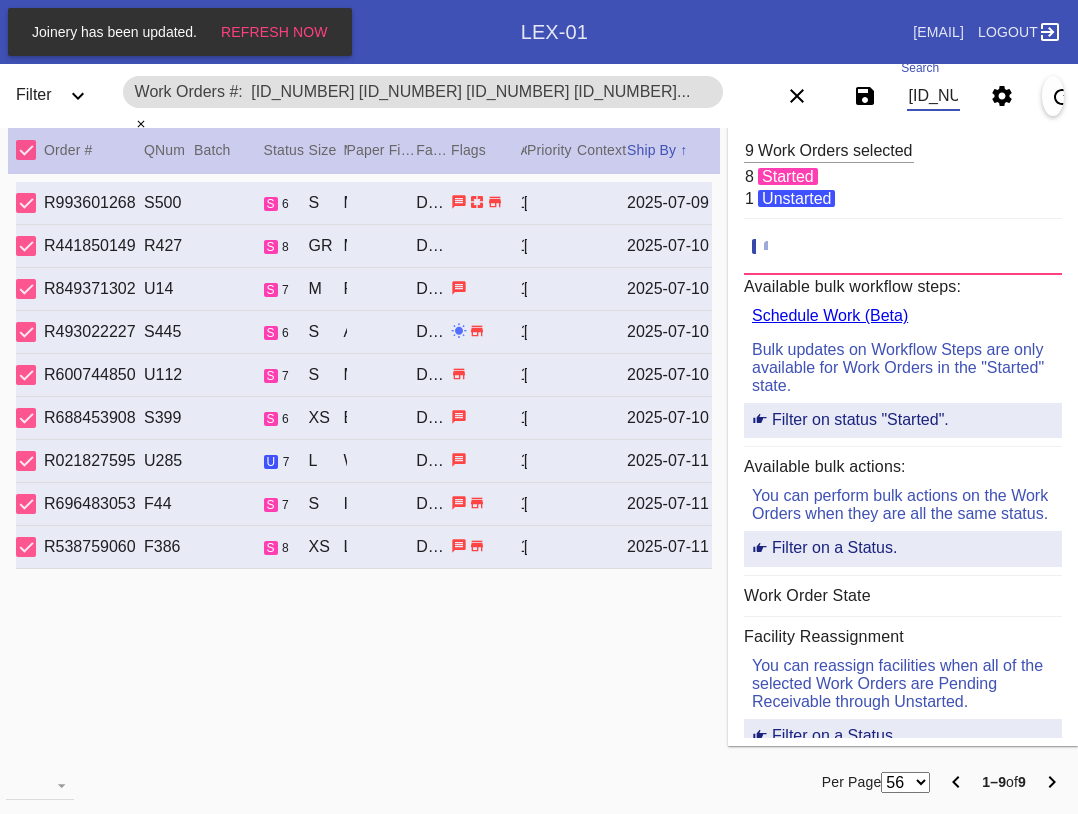 scroll, scrollTop: 0, scrollLeft: 1170, axis: horizontal 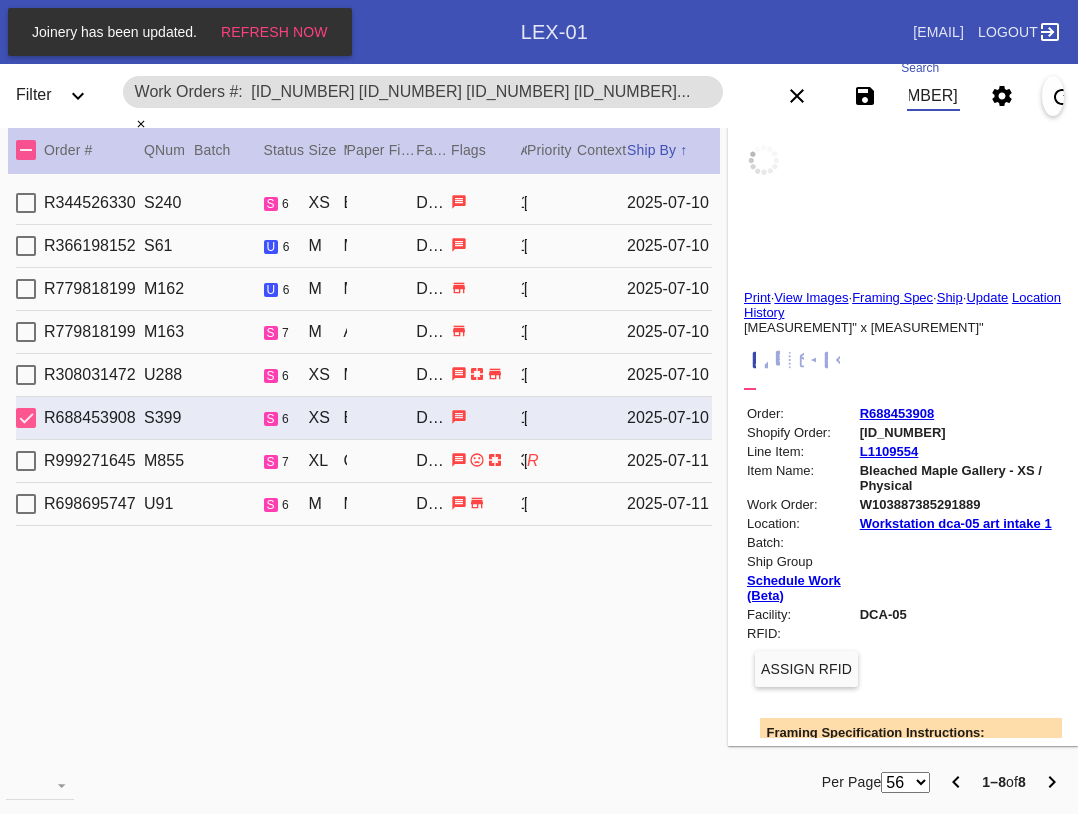 click at bounding box center (26, 150) 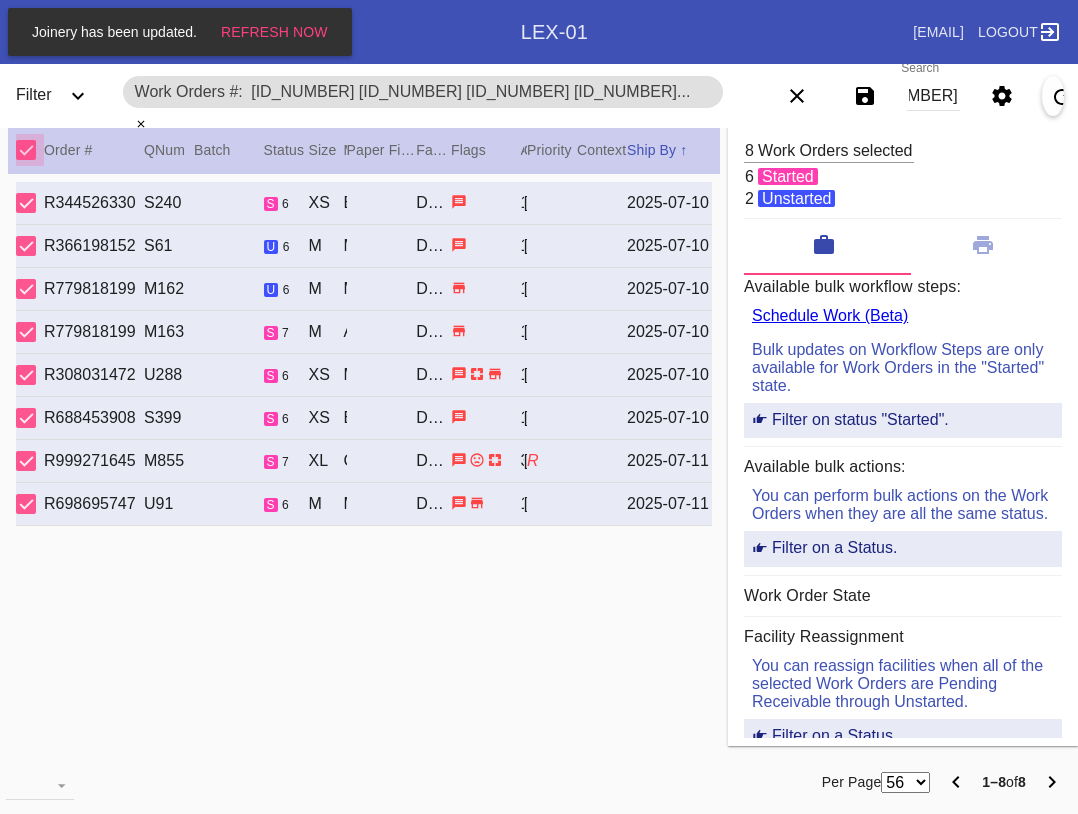 scroll, scrollTop: 0, scrollLeft: 0, axis: both 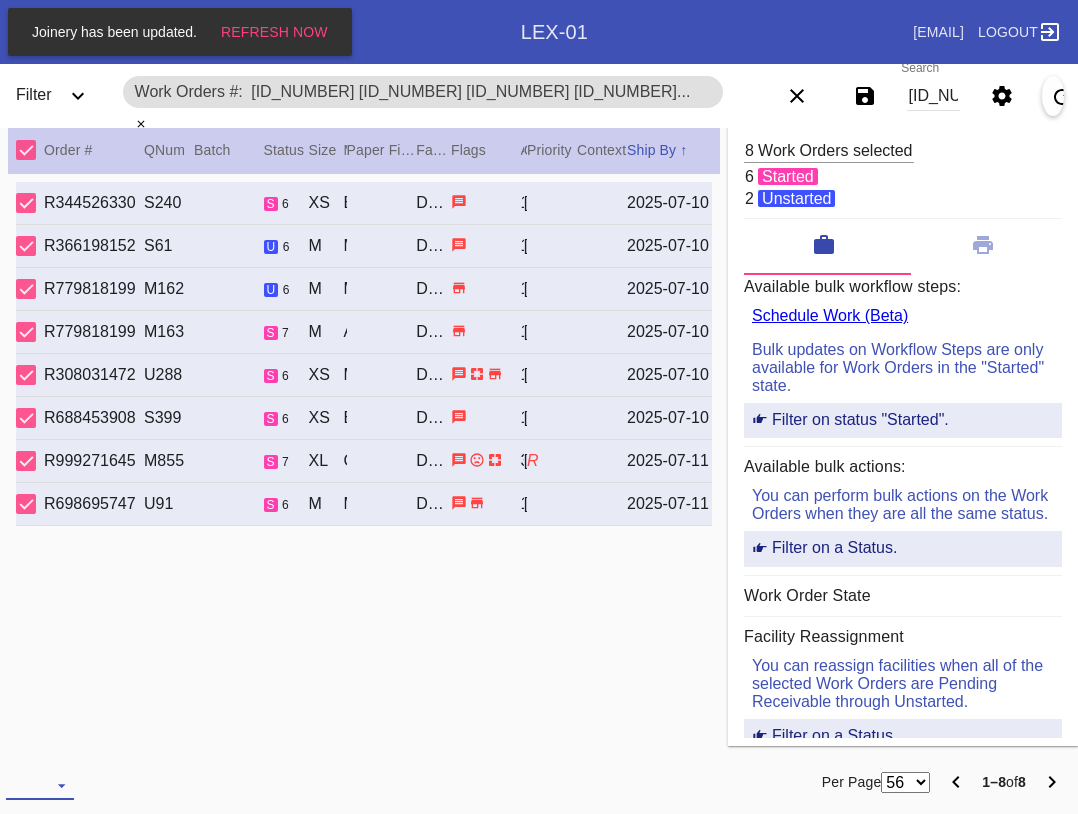 click at bounding box center [40, 785] 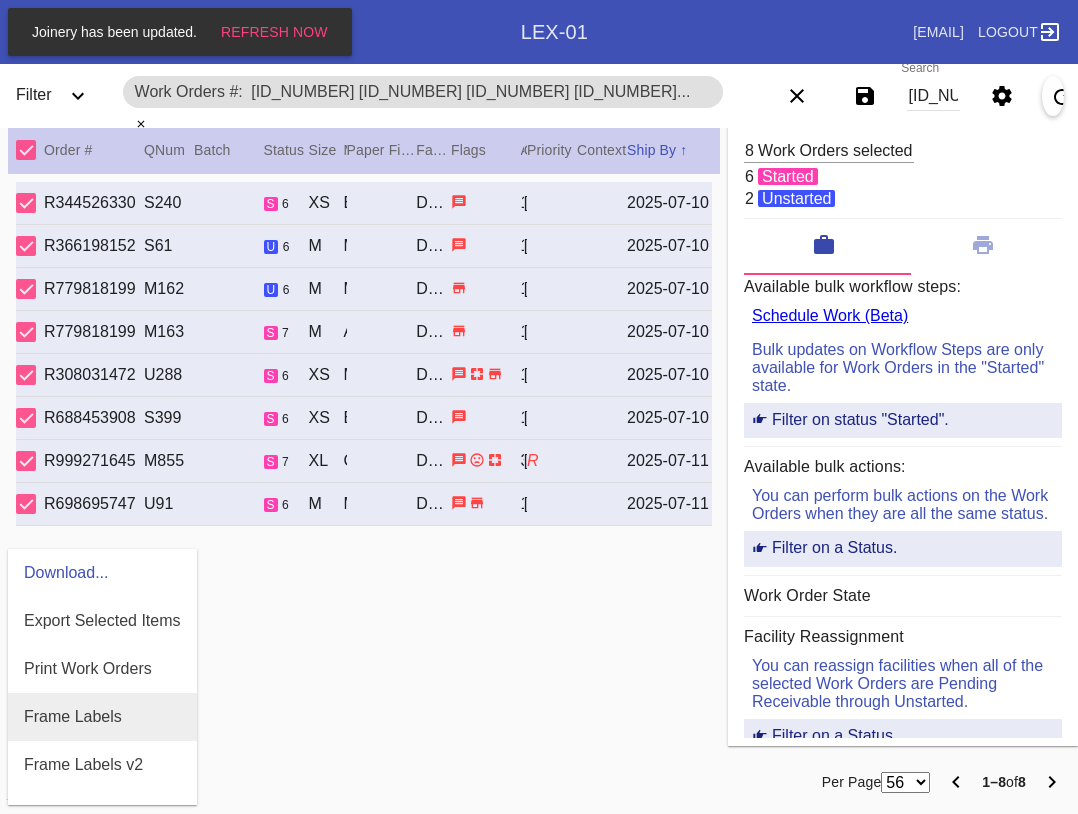 scroll, scrollTop: 100, scrollLeft: 0, axis: vertical 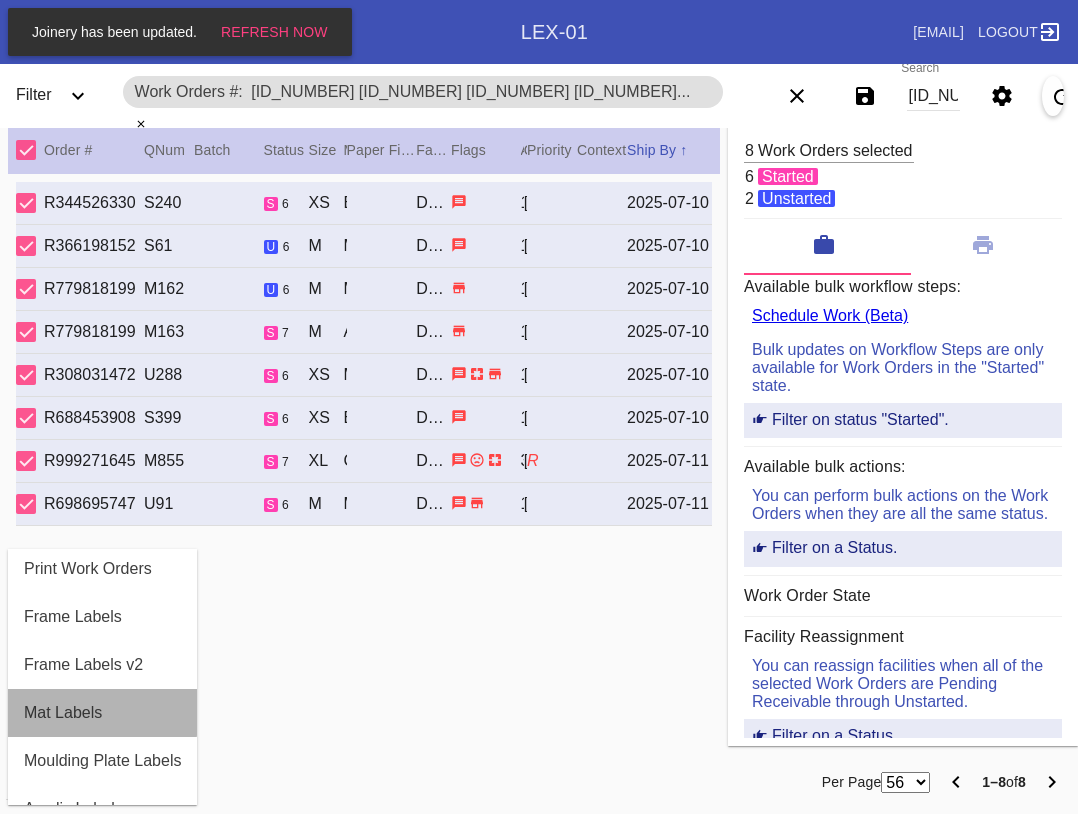 click on "Mat Labels" at bounding box center (102, 713) 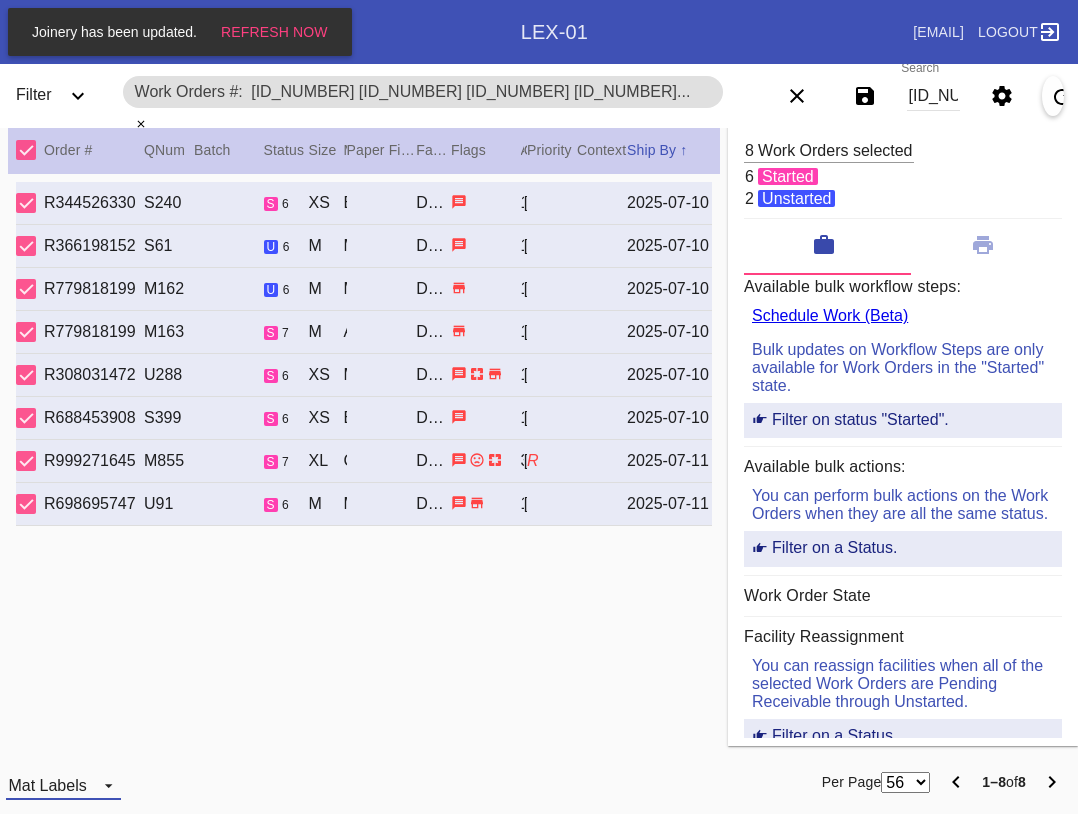 drag, startPoint x: 68, startPoint y: 776, endPoint x: 49, endPoint y: 777, distance: 19.026299 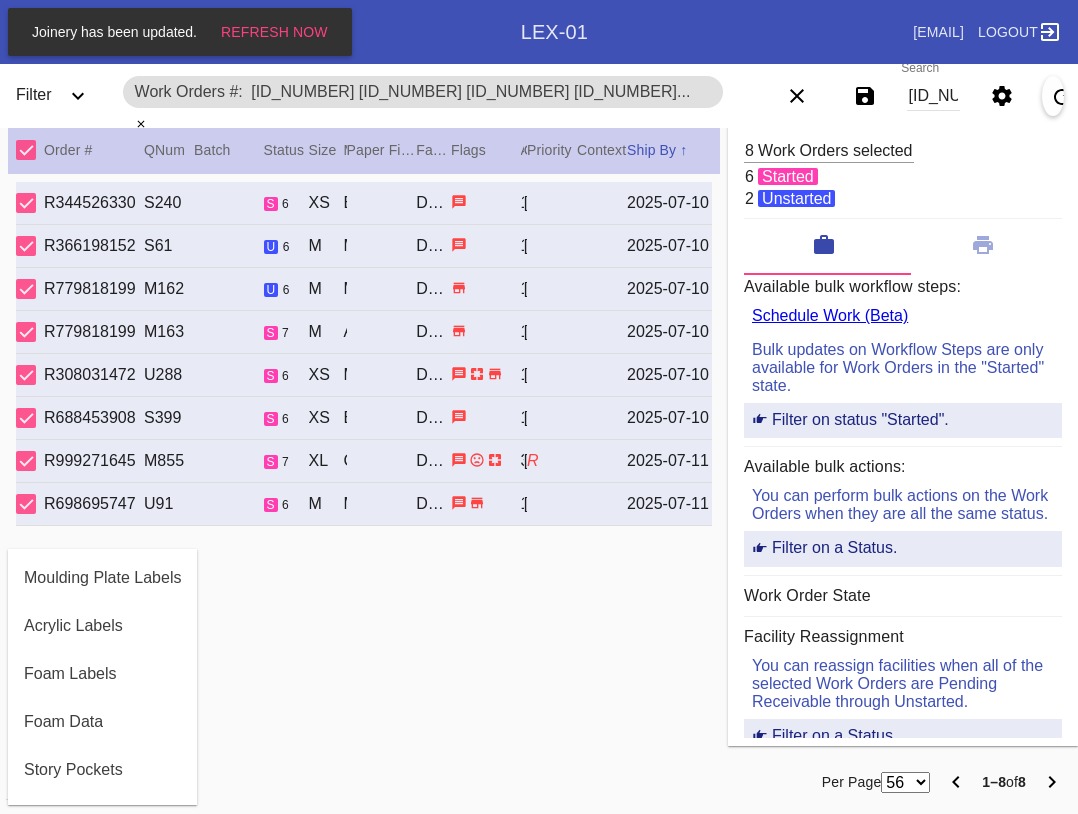 scroll, scrollTop: 464, scrollLeft: 0, axis: vertical 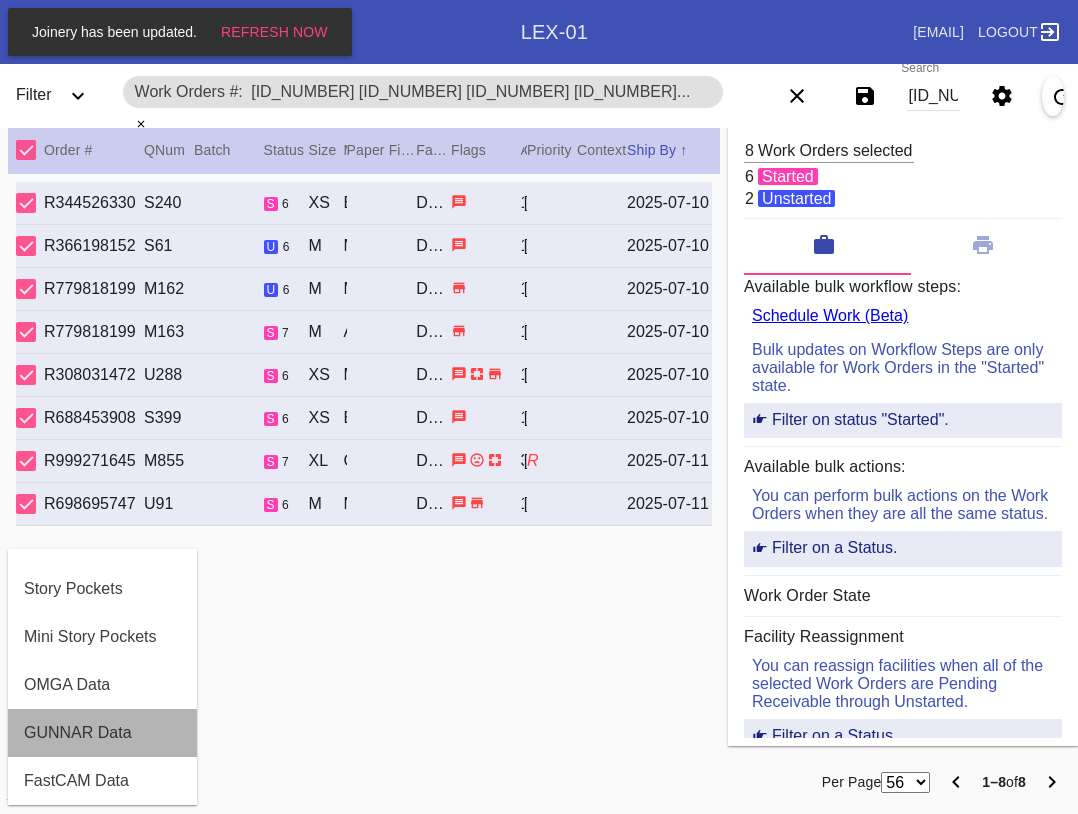 click on "GUNNAR Data" at bounding box center (102, 733) 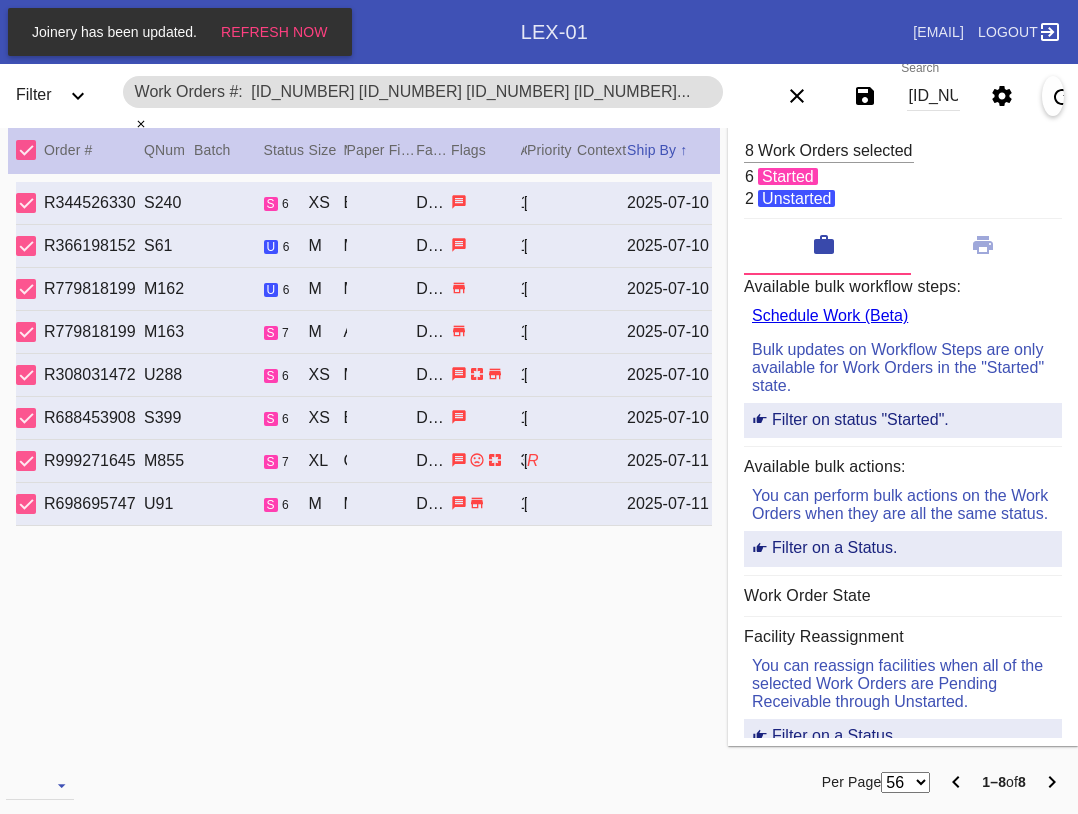 click on "[ID_NUMBER] [ID_NUMBER] [ID_NUMBER] [ID_NUMBER] [ID_NUMBER] [ID_NUMBER] [ID_NUMBER] [ID_NUMBER]" at bounding box center [933, 96] 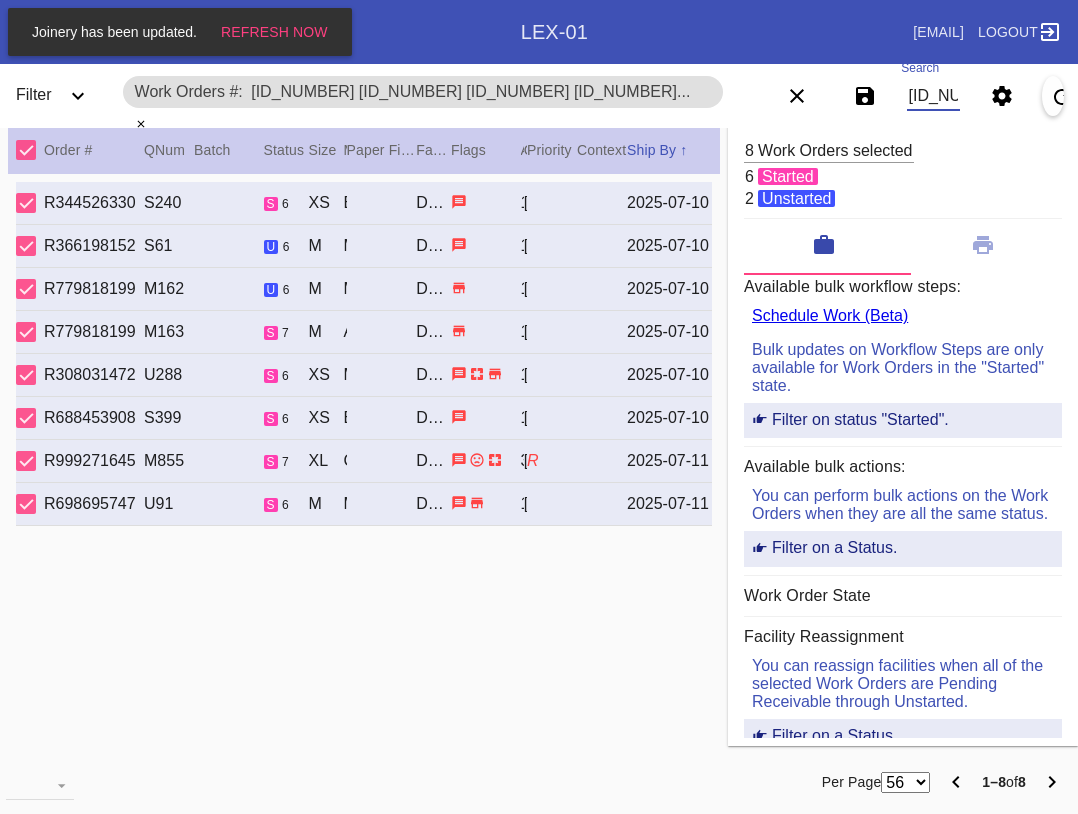 click on "[ID_NUMBER] [ID_NUMBER] [ID_NUMBER] [ID_NUMBER] [ID_NUMBER] [ID_NUMBER] [ID_NUMBER] [ID_NUMBER]" at bounding box center (933, 96) 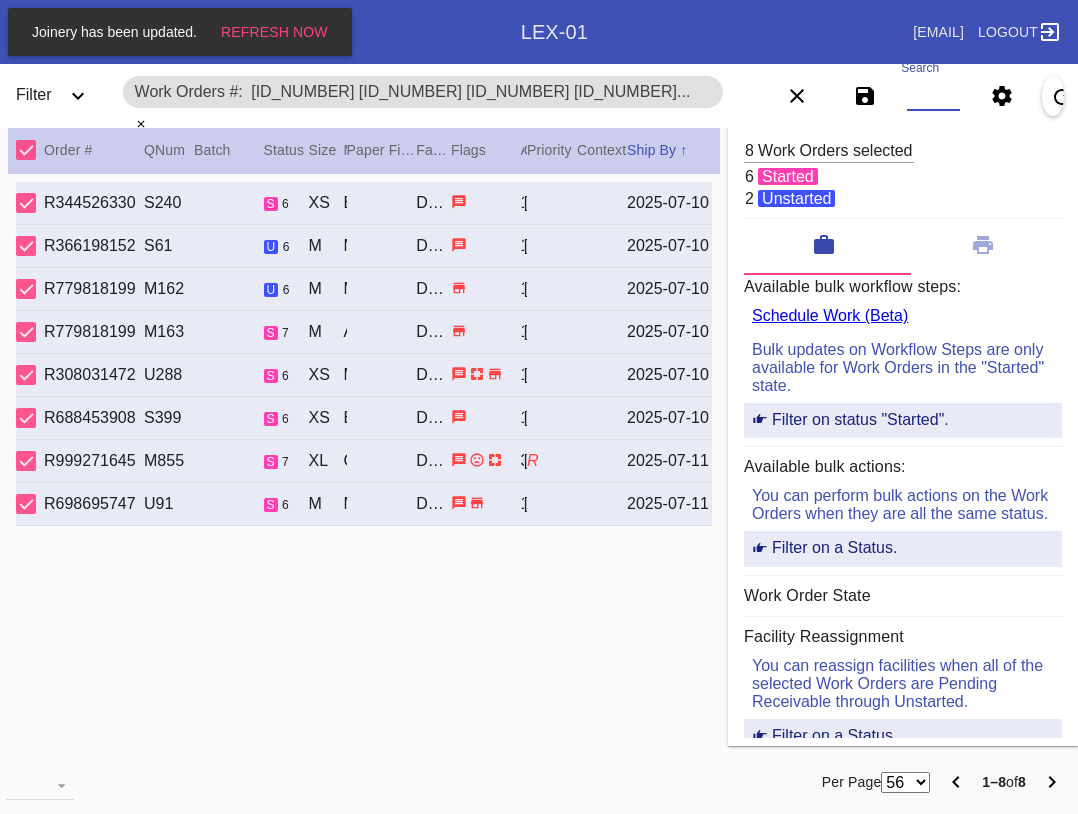 paste on "[ID_NUMBER] [ID_NUMBER] [ID_NUMBER] [ID_NUMBER] [ID_NUMBER] [ID_NUMBER] [ID_NUMBER] [ID_NUMBER] [ID_NUMBER] [ID_NUMBER] [ID_NUMBER] [ID_NUMBER]" 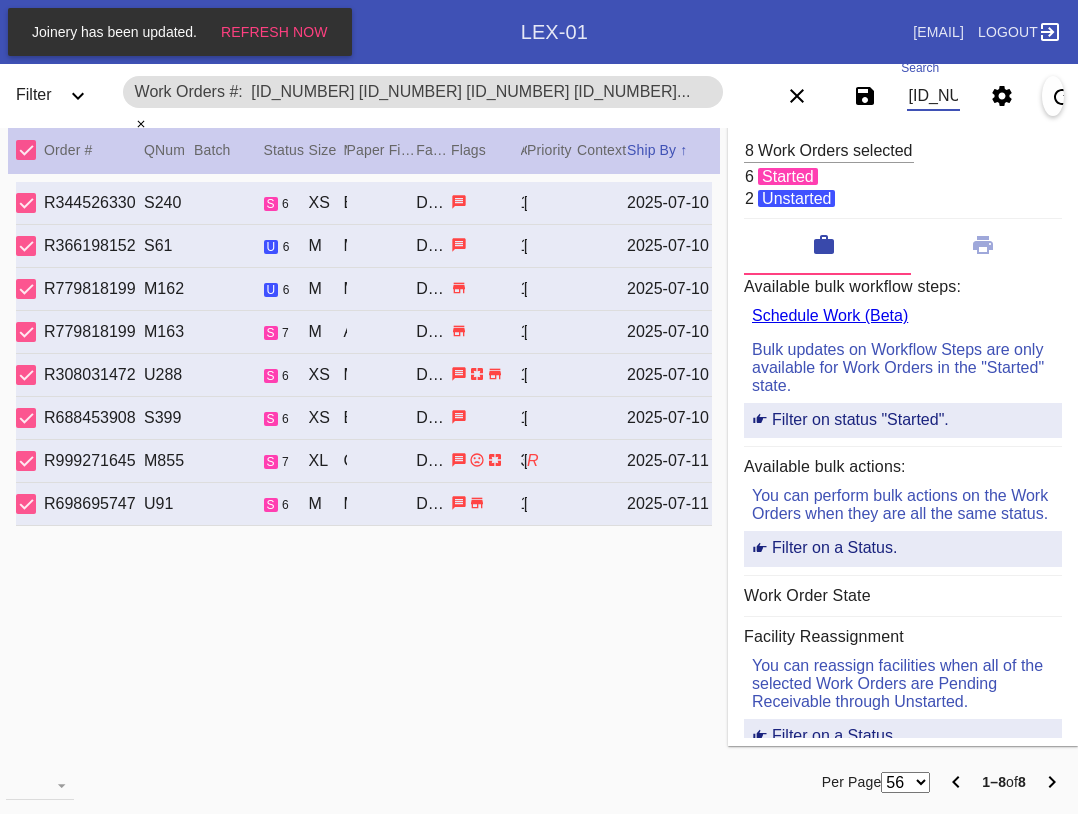 scroll, scrollTop: 0, scrollLeft: 1781, axis: horizontal 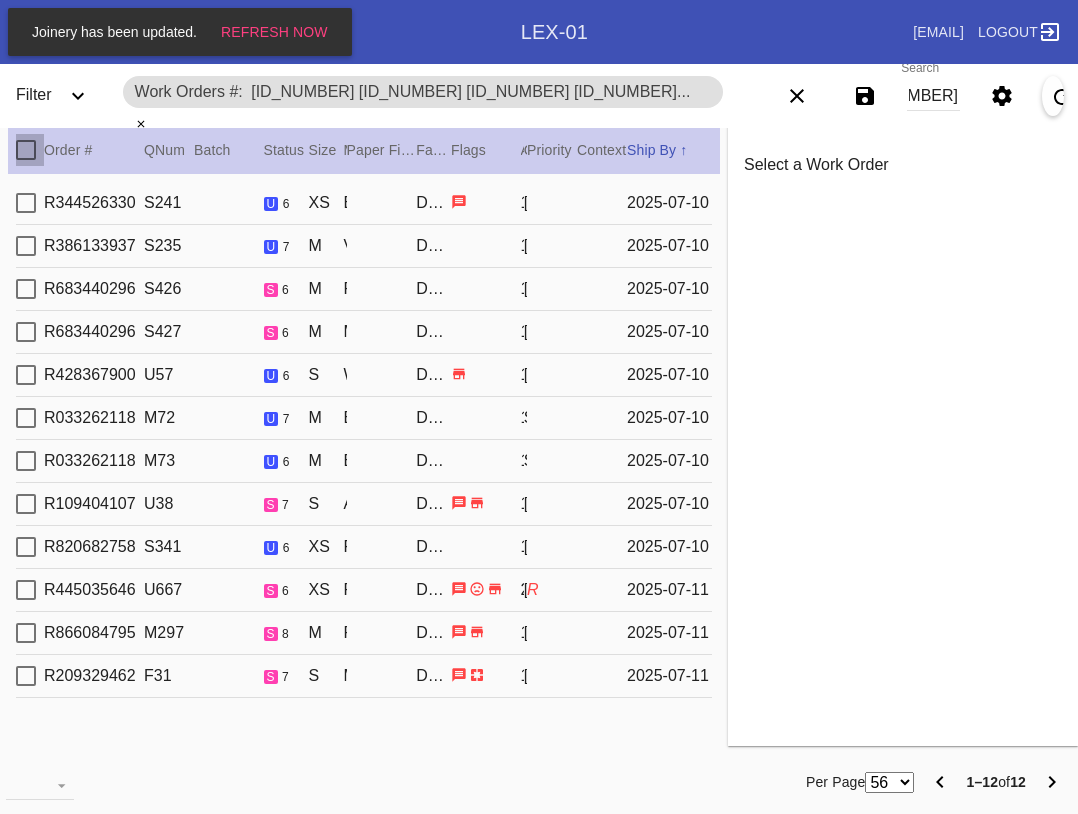 click at bounding box center [26, 150] 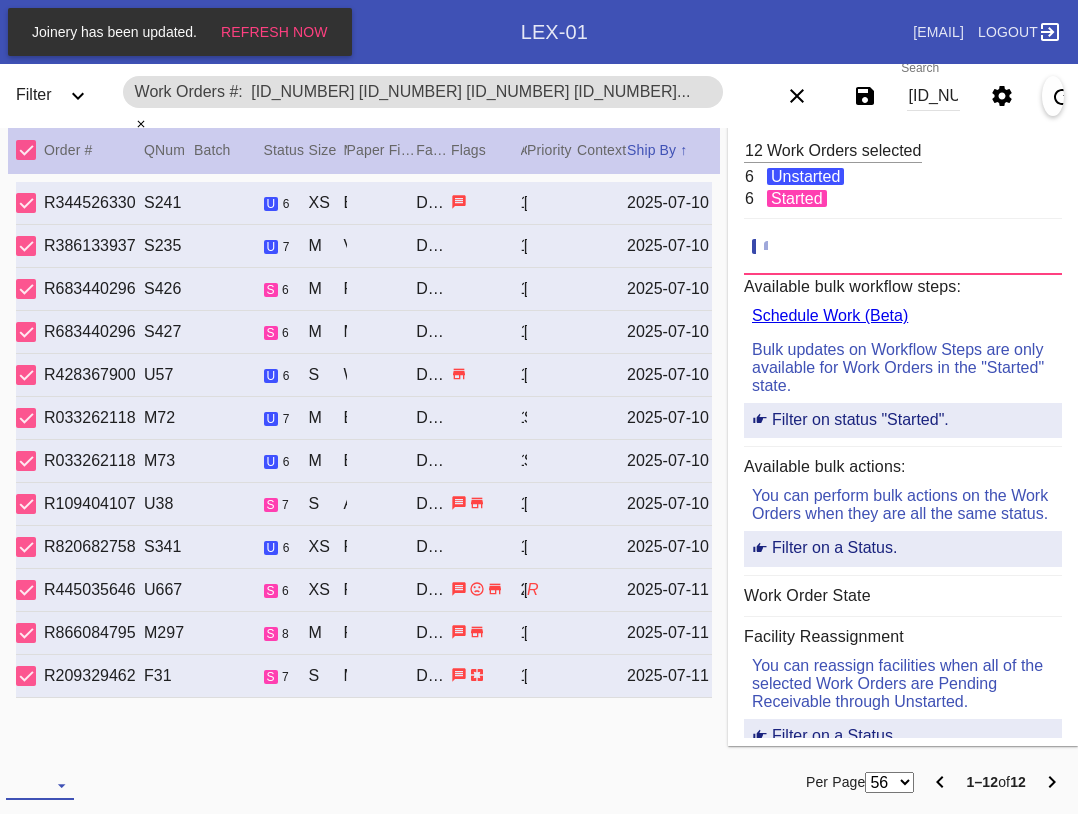 drag, startPoint x: 52, startPoint y: 775, endPoint x: 51, endPoint y: 757, distance: 18.027756 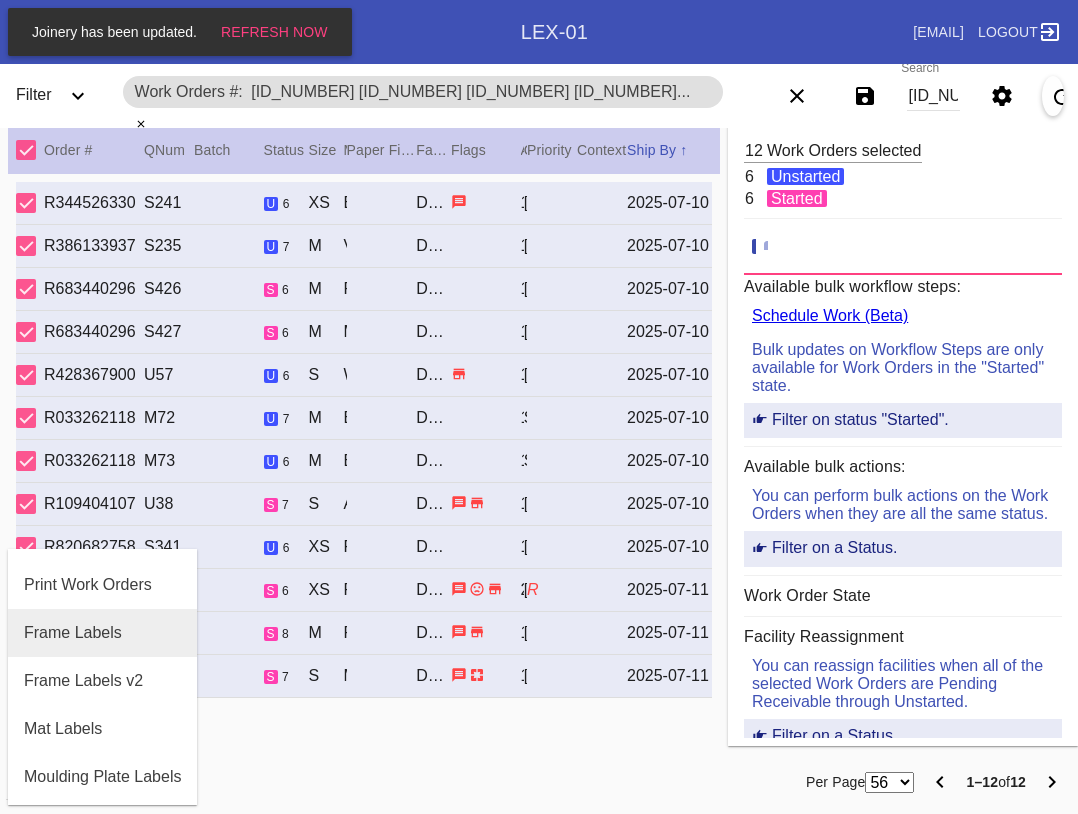 scroll, scrollTop: 100, scrollLeft: 0, axis: vertical 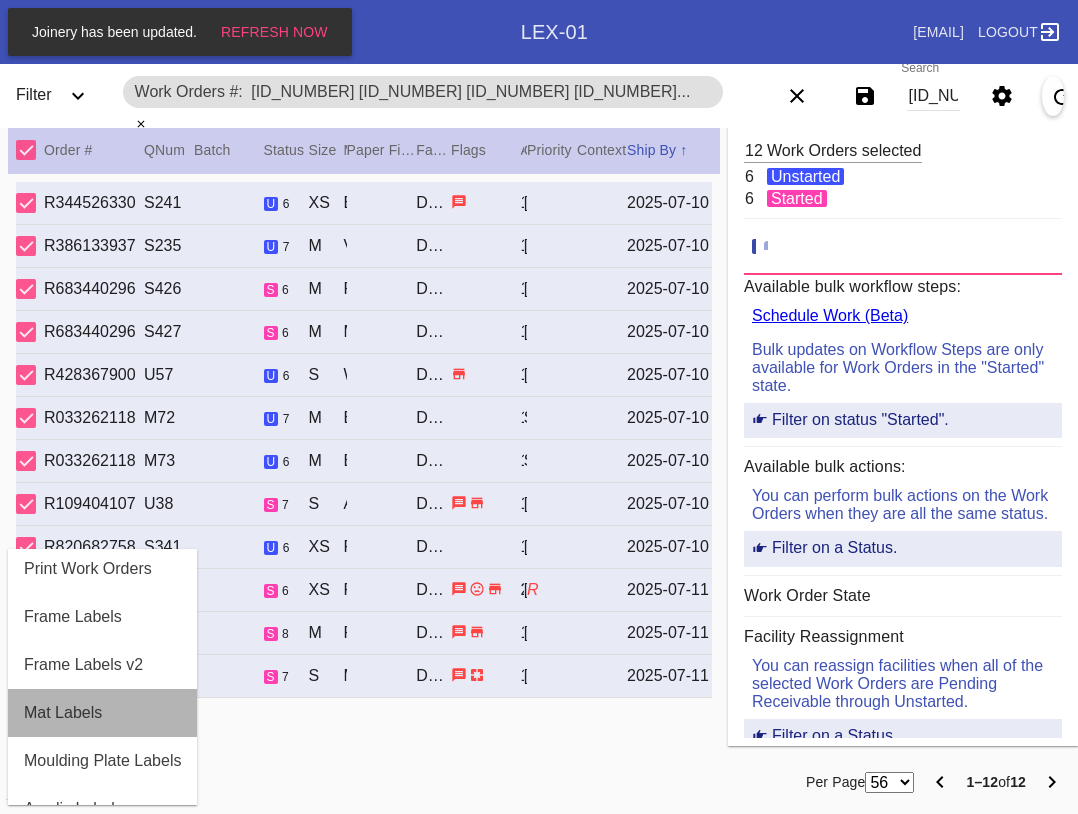 click on "Mat Labels" at bounding box center [63, 713] 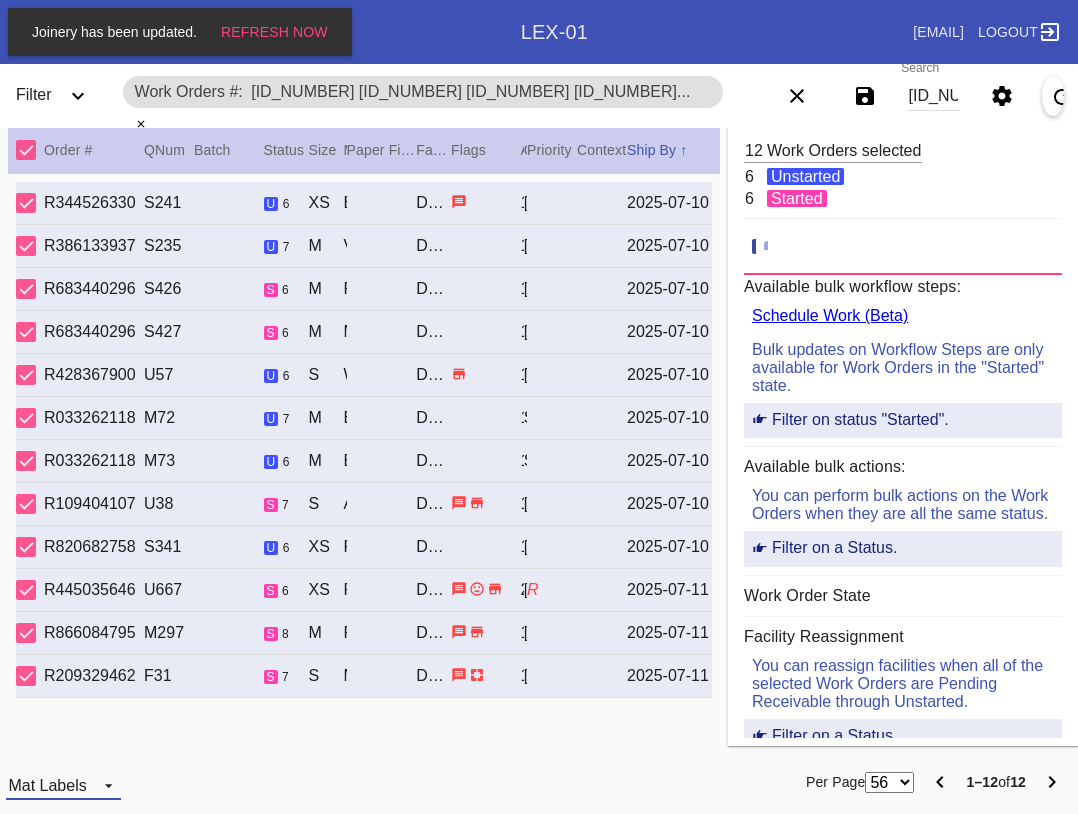 click on "Mat Labels" at bounding box center (47, 785) 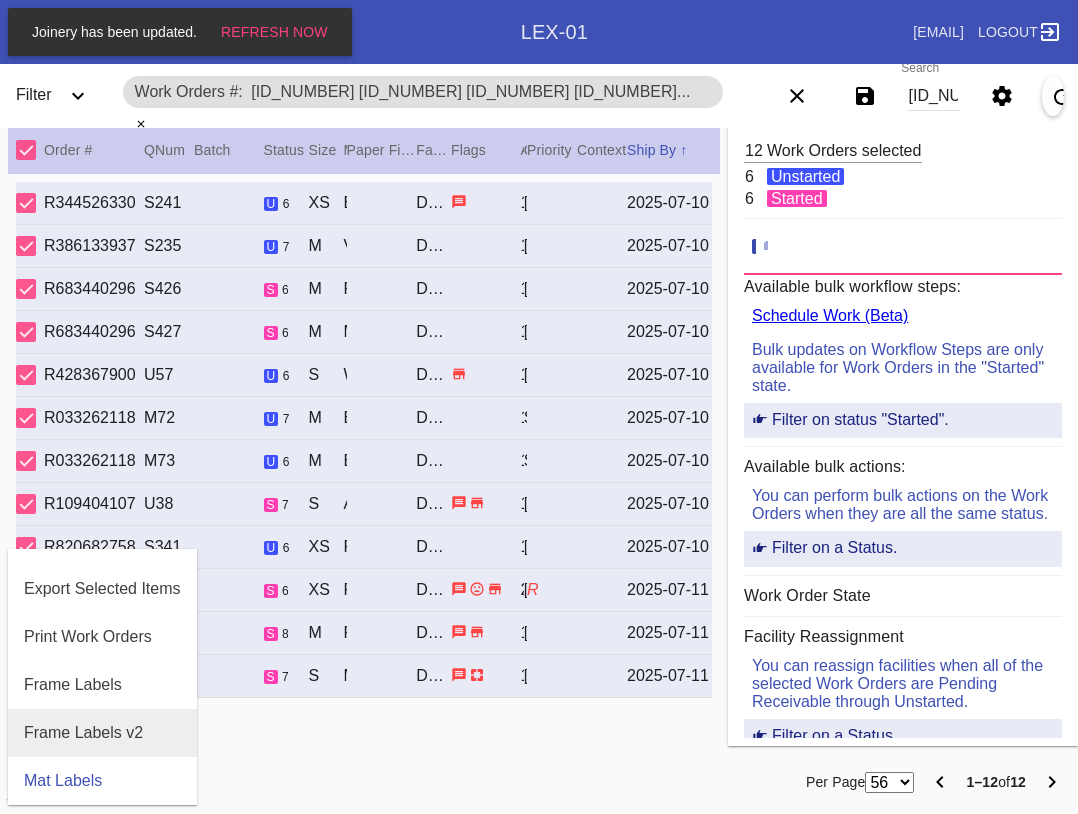 scroll, scrollTop: 464, scrollLeft: 0, axis: vertical 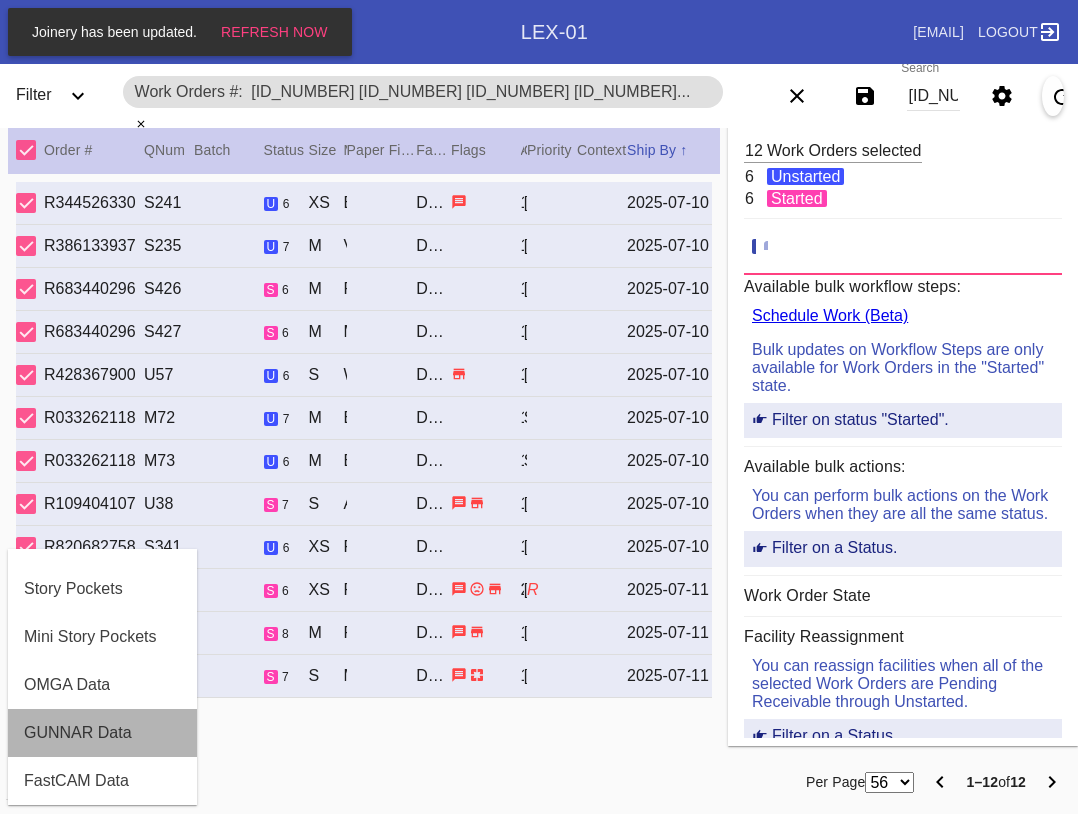 click on "GUNNAR Data" at bounding box center [78, 733] 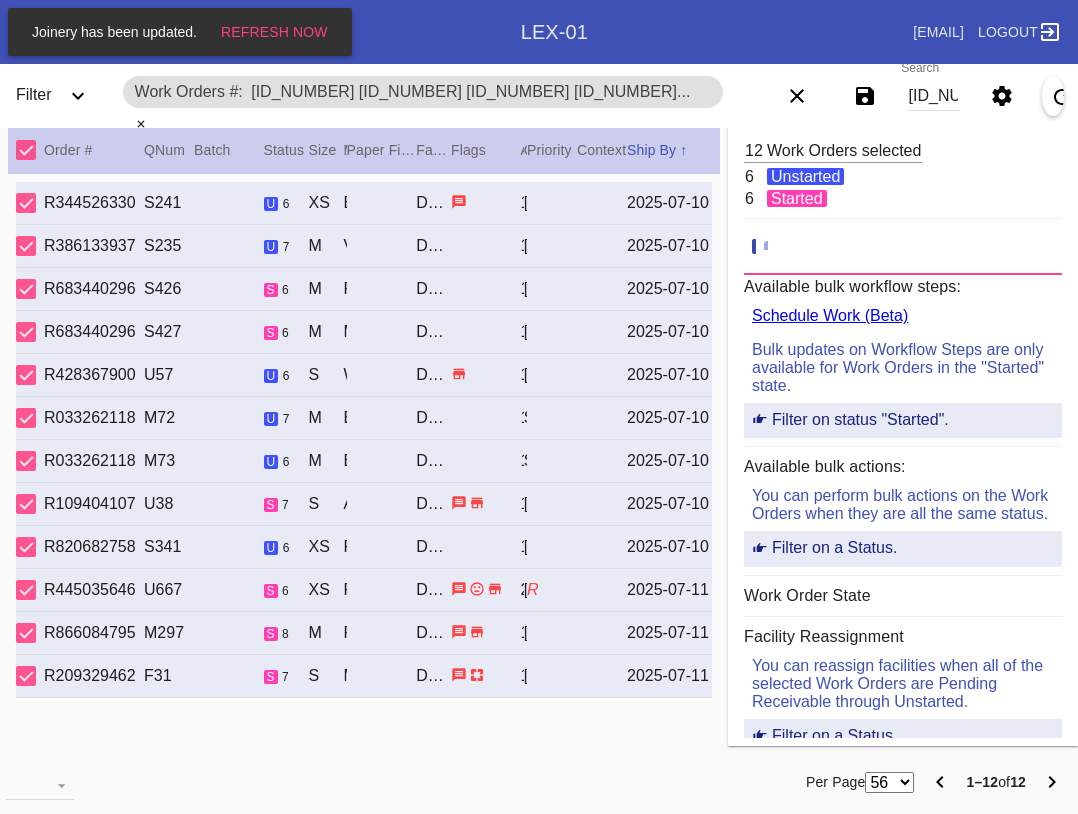 click on "[ID_NUMBER] [ID_NUMBER] [ID_NUMBER] [ID_NUMBER] [ID_NUMBER] [ID_NUMBER] [ID_NUMBER] [ID_NUMBER] [ID_NUMBER] [ID_NUMBER] [ID_NUMBER] [ID_NUMBER]" at bounding box center [933, 96] 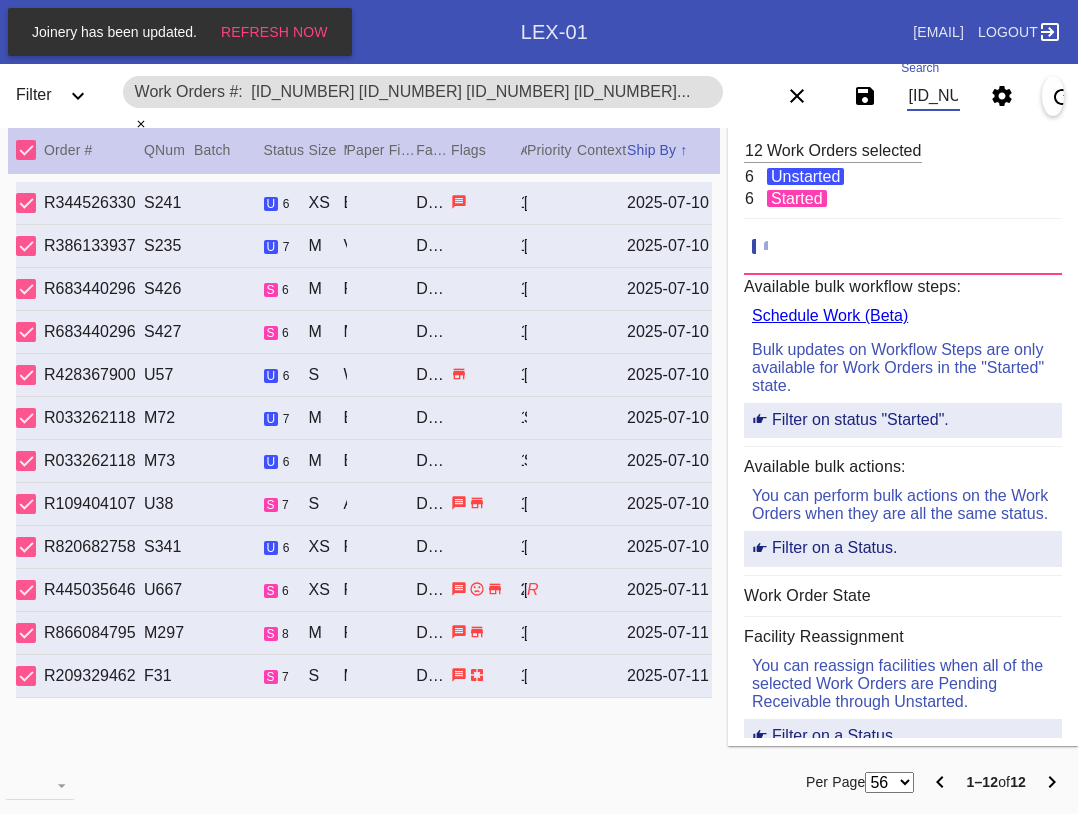 click on "[ID_NUMBER] [ID_NUMBER] [ID_NUMBER] [ID_NUMBER] [ID_NUMBER] [ID_NUMBER] [ID_NUMBER] [ID_NUMBER] [ID_NUMBER] [ID_NUMBER] [ID_NUMBER] [ID_NUMBER]" at bounding box center [933, 96] 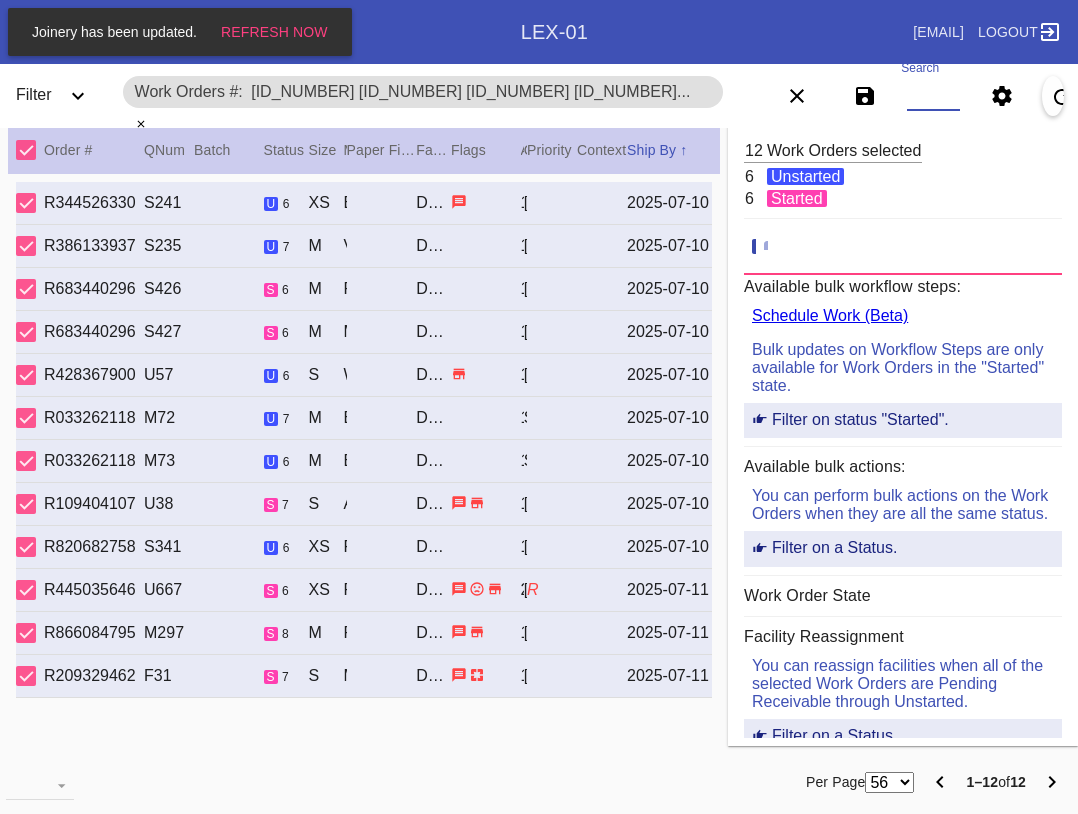 paste on "[ID_NUMBER] [ID_NUMBER] [ID_NUMBER] [ID_NUMBER] [ID_NUMBER] [ID_NUMBER] [ID_NUMBER] [ID_NUMBER] [ID_NUMBER] [ID_NUMBER] [ID_NUMBER] [ID_NUMBER] [ID_NUMBER] [ID_NUMBER] [ID_NUMBER]" 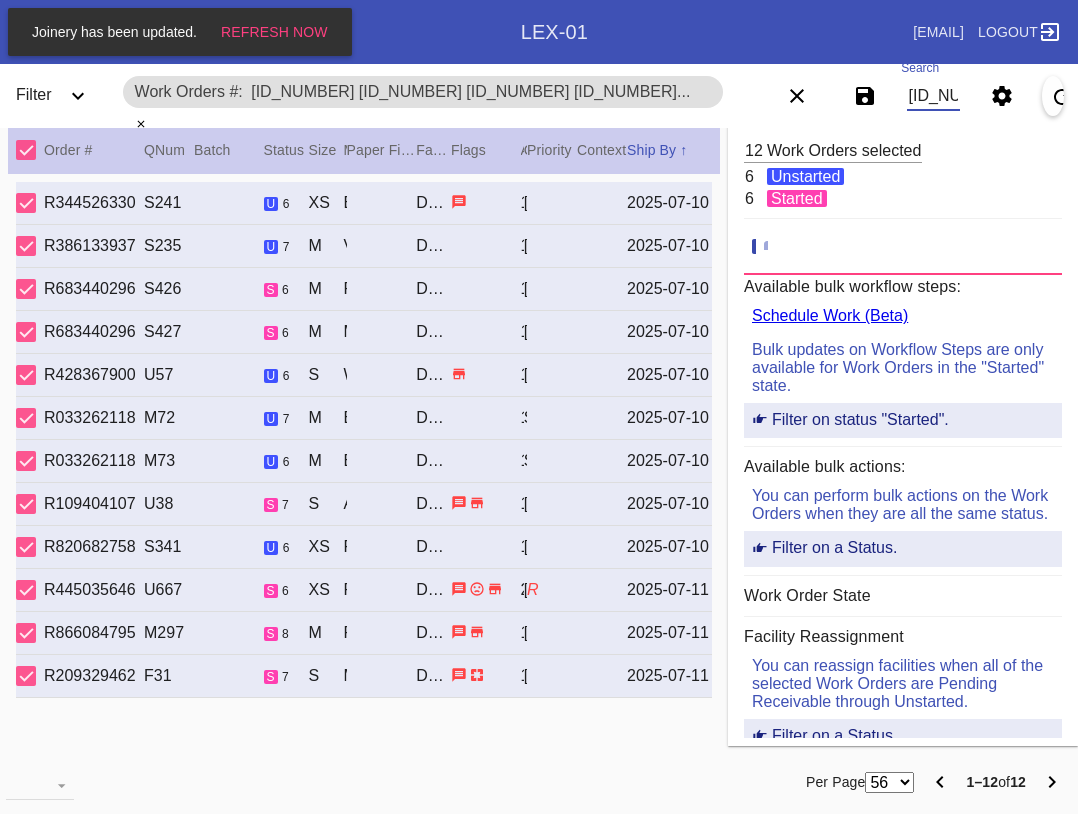 scroll, scrollTop: 0, scrollLeft: 2240, axis: horizontal 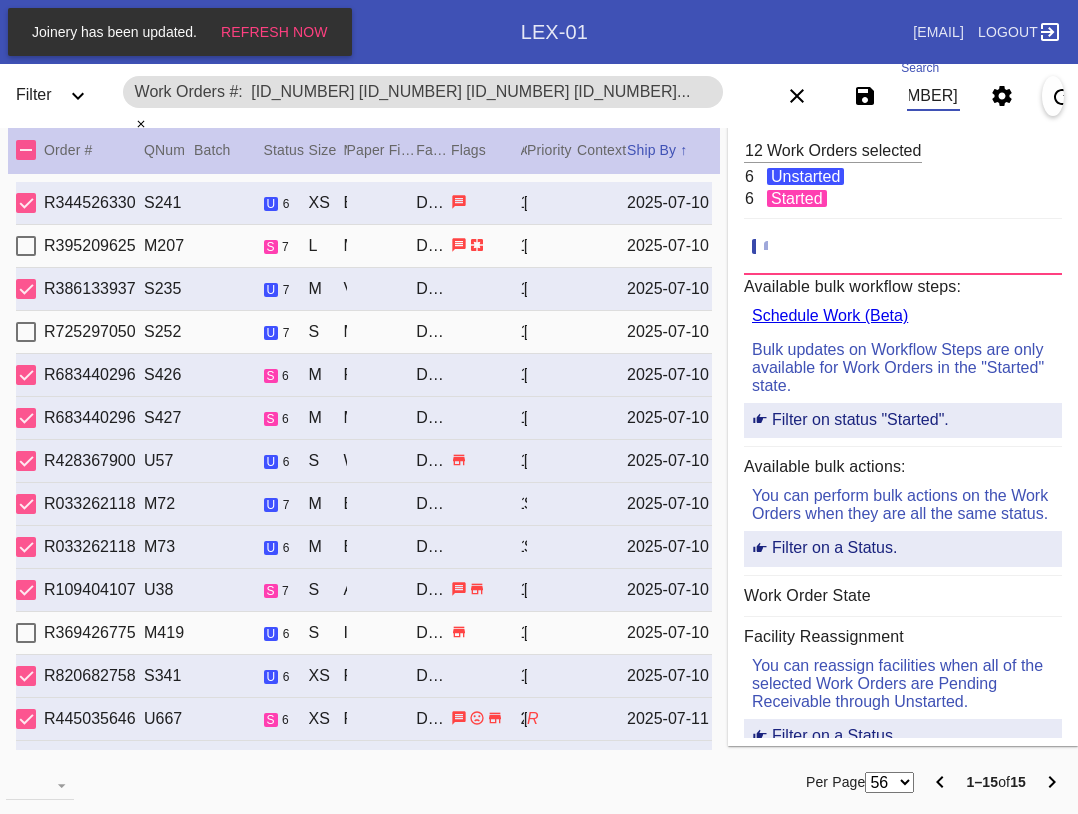 click at bounding box center (26, 150) 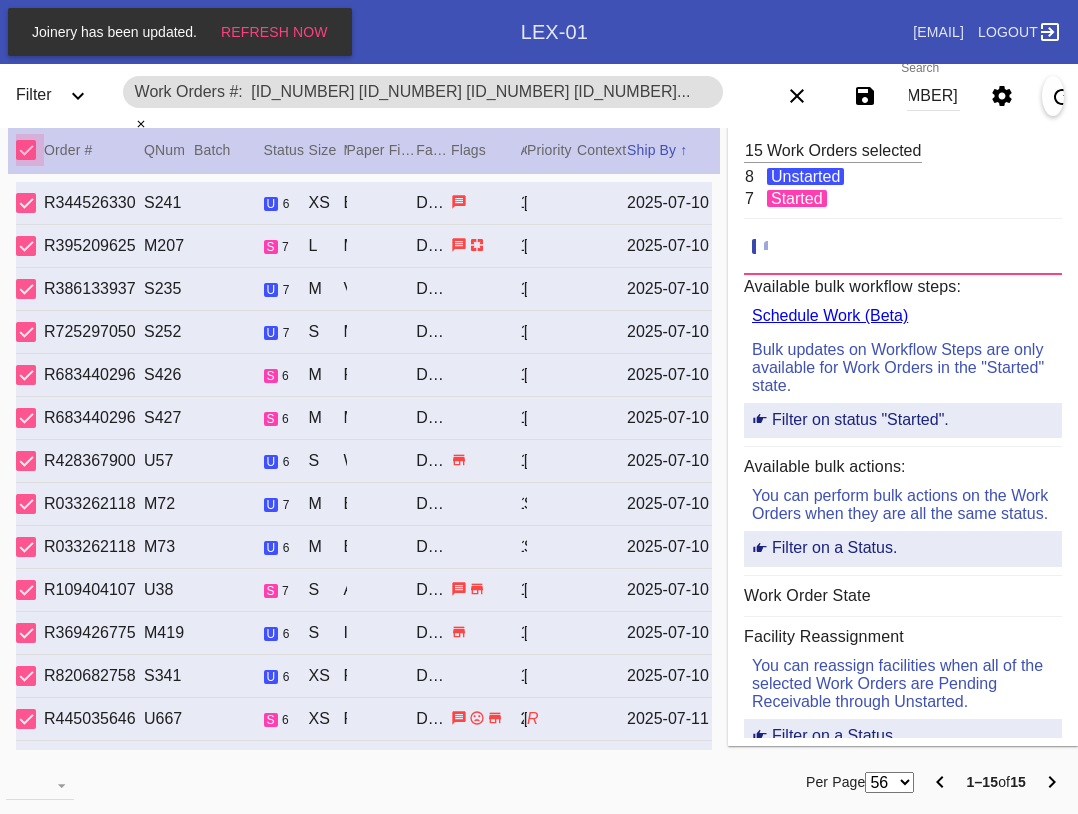 scroll, scrollTop: 0, scrollLeft: 0, axis: both 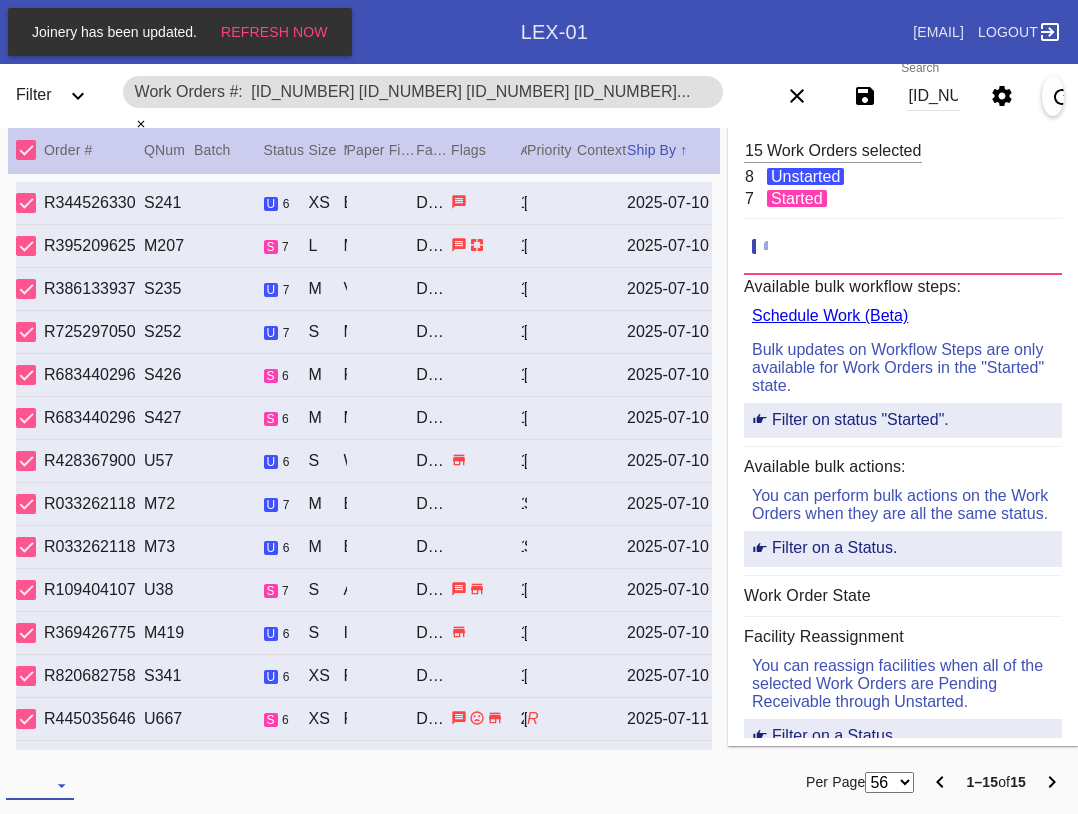 click at bounding box center [40, 785] 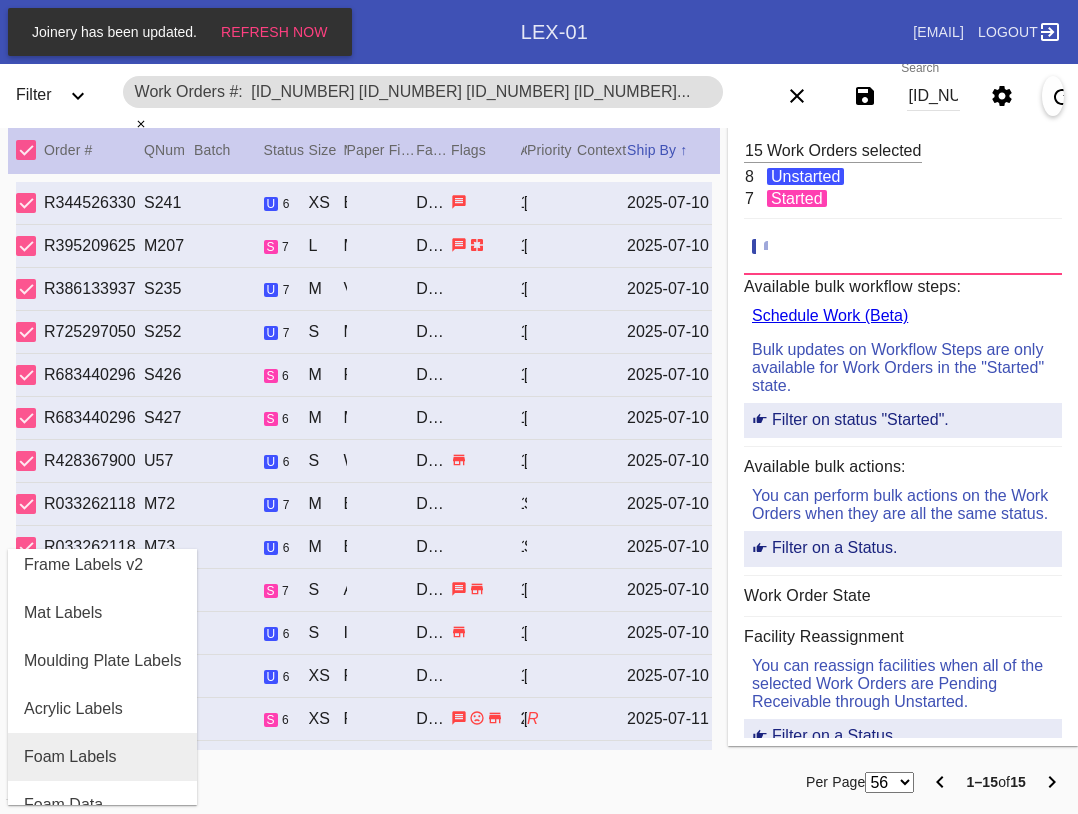 scroll, scrollTop: 464, scrollLeft: 0, axis: vertical 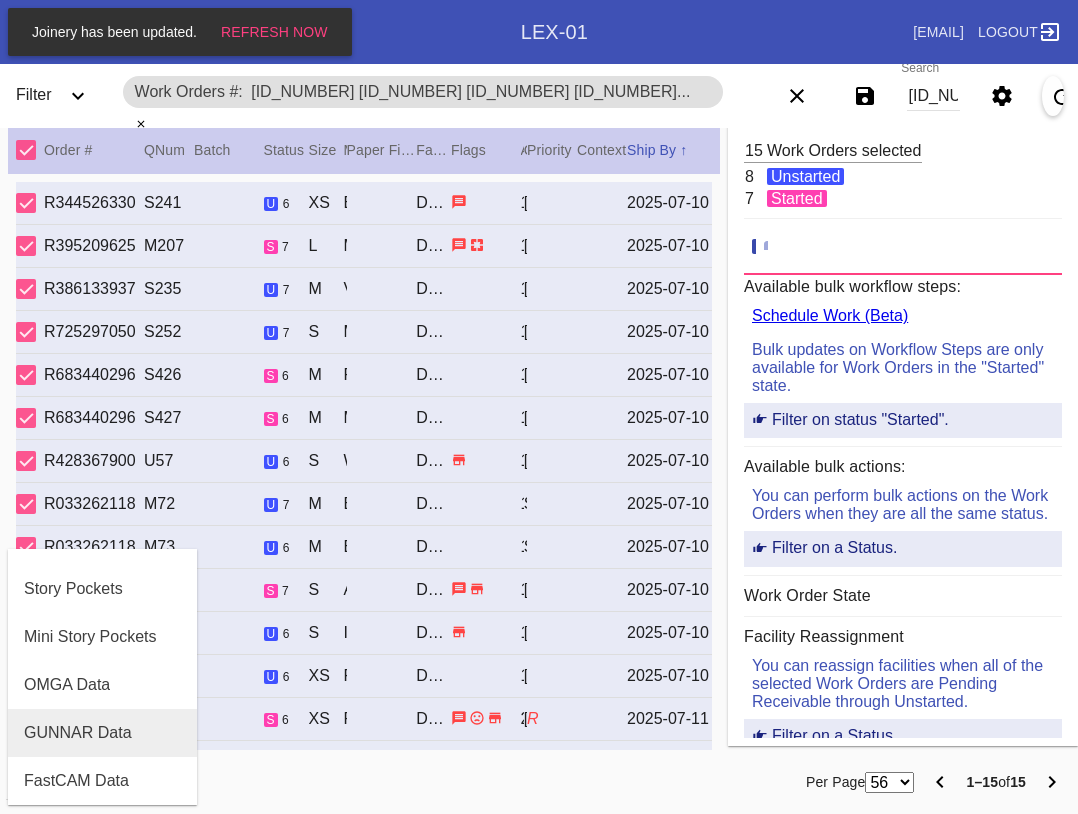 click on "GUNNAR Data" at bounding box center [102, 733] 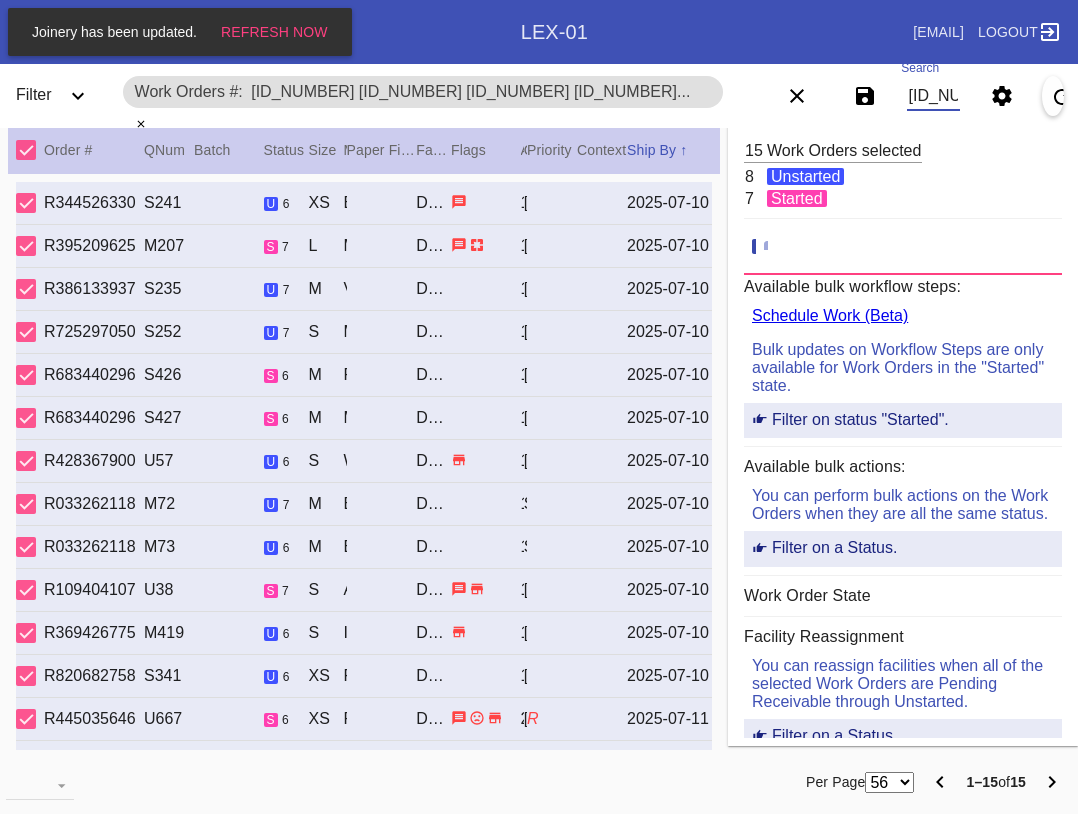 click on "[ID_NUMBER] [ID_NUMBER] [ID_NUMBER] [ID_NUMBER] [ID_NUMBER] [ID_NUMBER] [ID_NUMBER] [ID_NUMBER] [ID_NUMBER] [ID_NUMBER] [ID_NUMBER] [ID_NUMBER] [ID_NUMBER] [ID_NUMBER] [ID_NUMBER]" at bounding box center [933, 96] 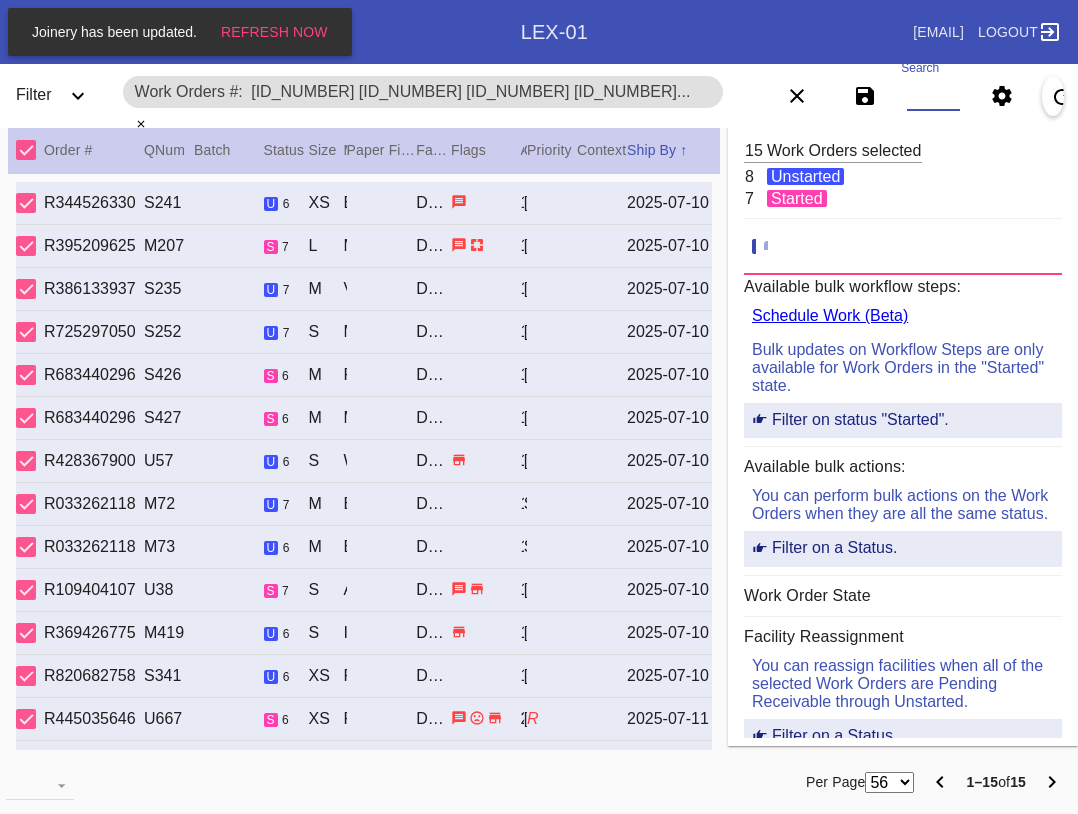 paste on "[ID_NUMBER] [ID_NUMBER] [ID_NUMBER] [ID_NUMBER] [ID_NUMBER] [ID_NUMBER] [ID_NUMBER] [ID_NUMBER] [ID_NUMBER] [ID_NUMBER] [ID_NUMBER] [ID_NUMBER] [ID_NUMBER] [ID_NUMBER] [ID_NUMBER] [ID_NUMBER] [ID_NUMBER] [ID_NUMBER]" 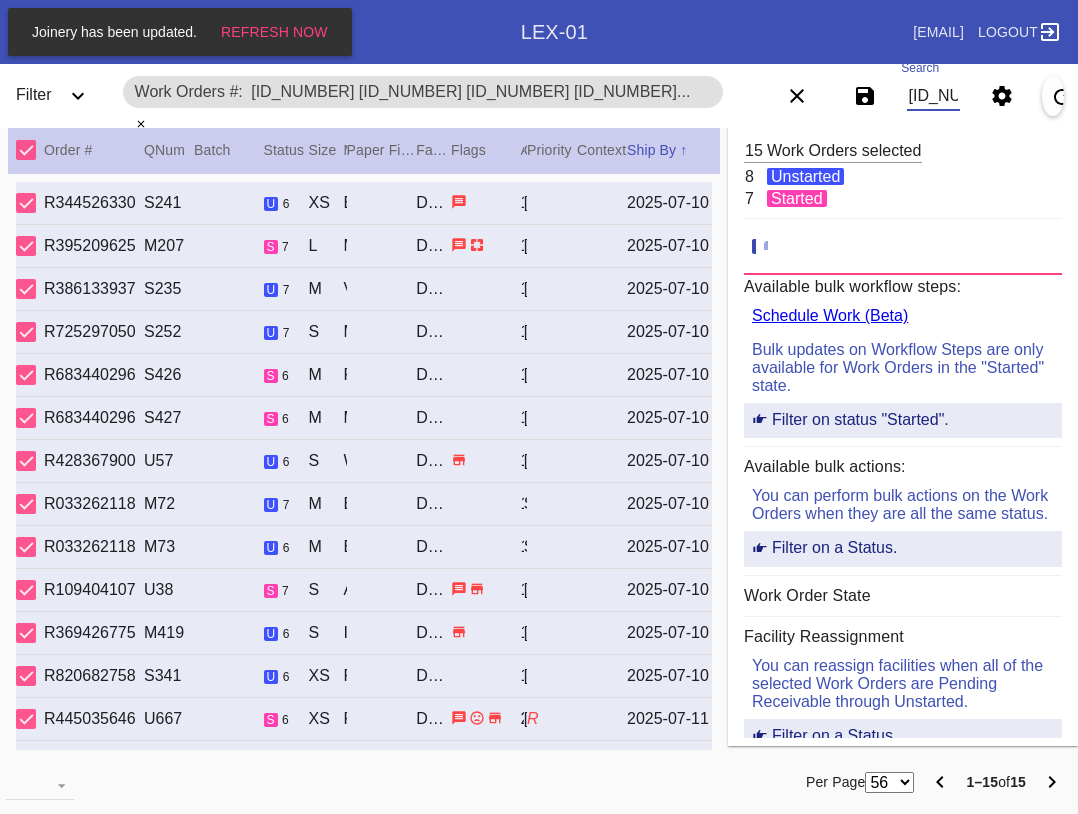 scroll, scrollTop: 0, scrollLeft: 2852, axis: horizontal 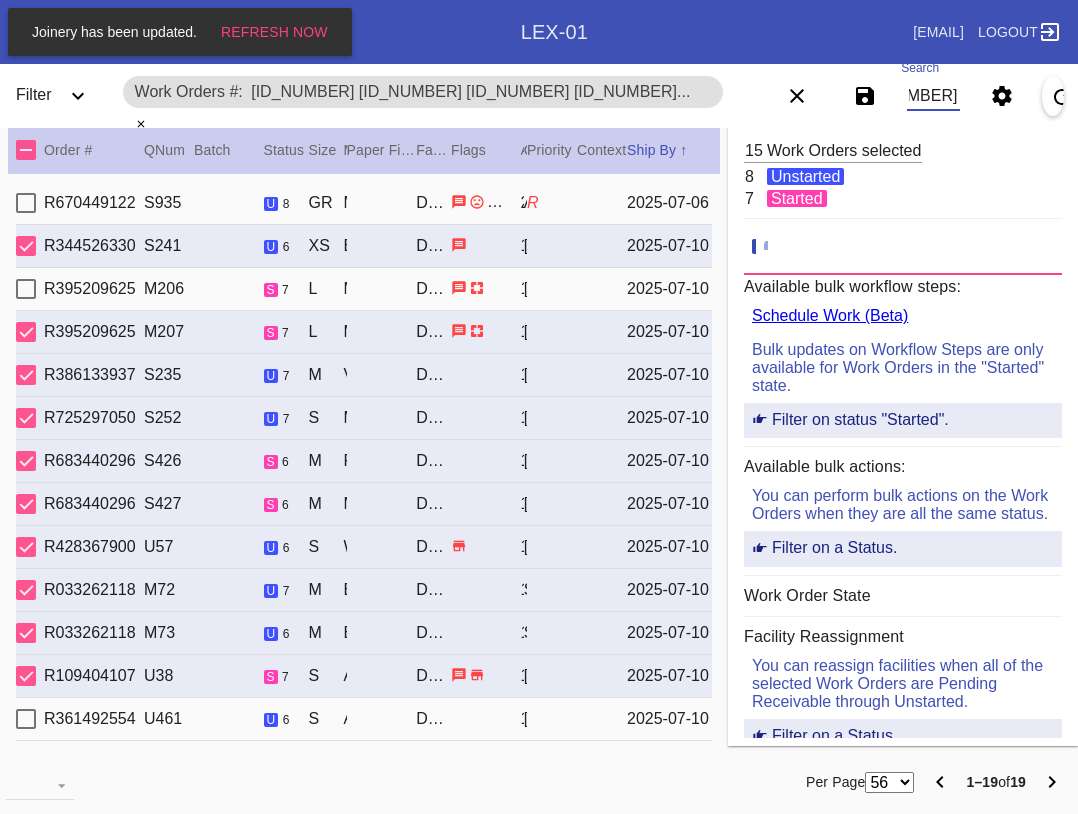 type on "[ID_NUMBER] [ID_NUMBER] [ID_NUMBER] [ID_NUMBER] [ID_NUMBER] [ID_NUMBER] [ID_NUMBER] [ID_NUMBER] [ID_NUMBER] [ID_NUMBER] [ID_NUMBER] [ID_NUMBER] [ID_NUMBER] [ID_NUMBER] [ID_NUMBER] [ID_NUMBER] [ID_NUMBER] [ID_NUMBER]" 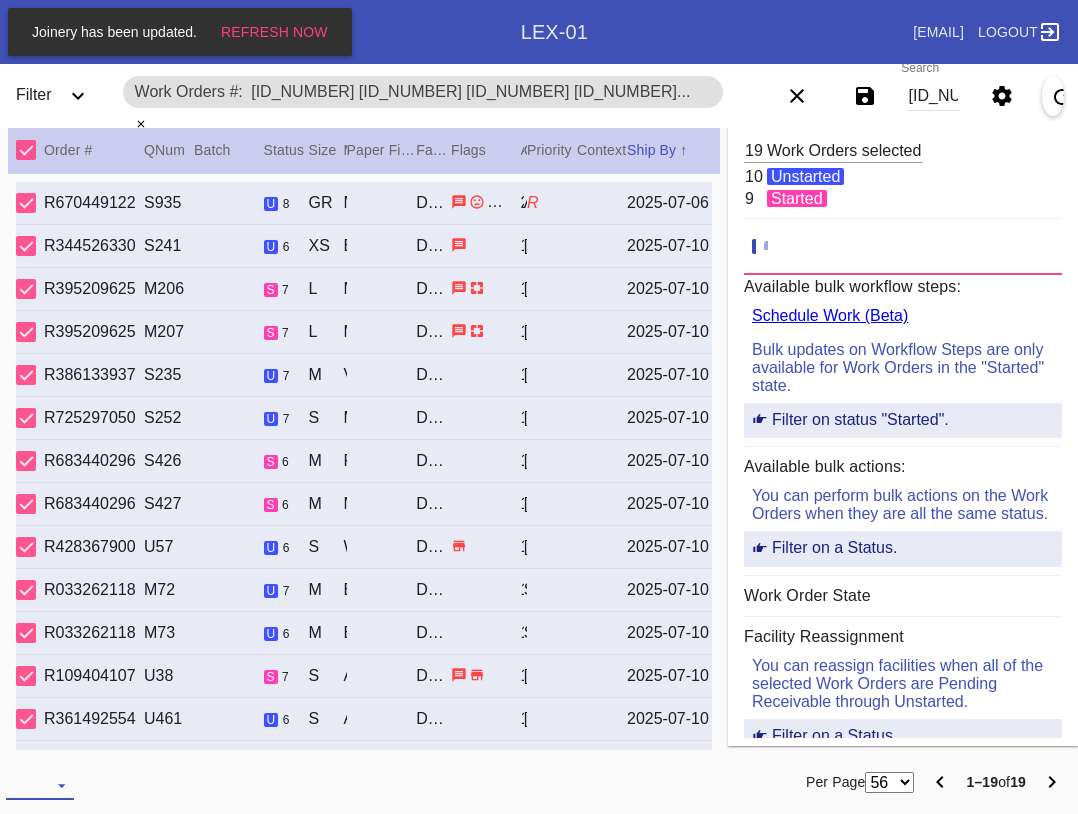 click at bounding box center [40, 785] 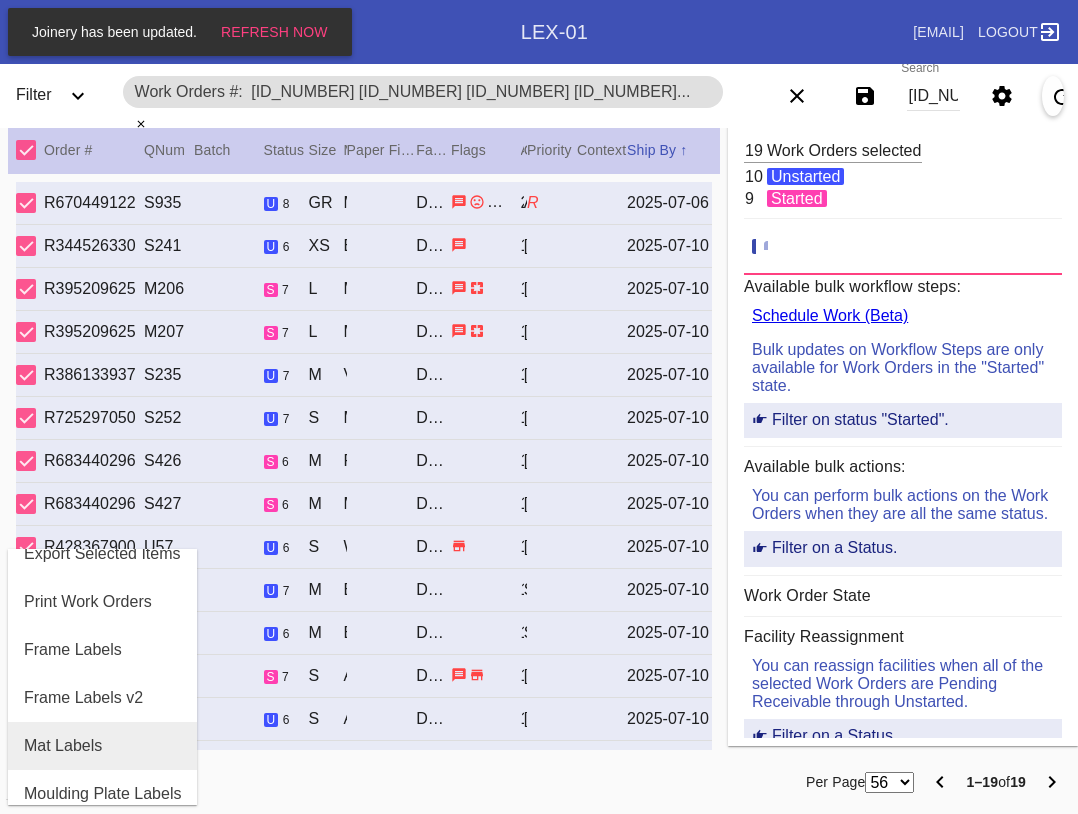 scroll, scrollTop: 100, scrollLeft: 0, axis: vertical 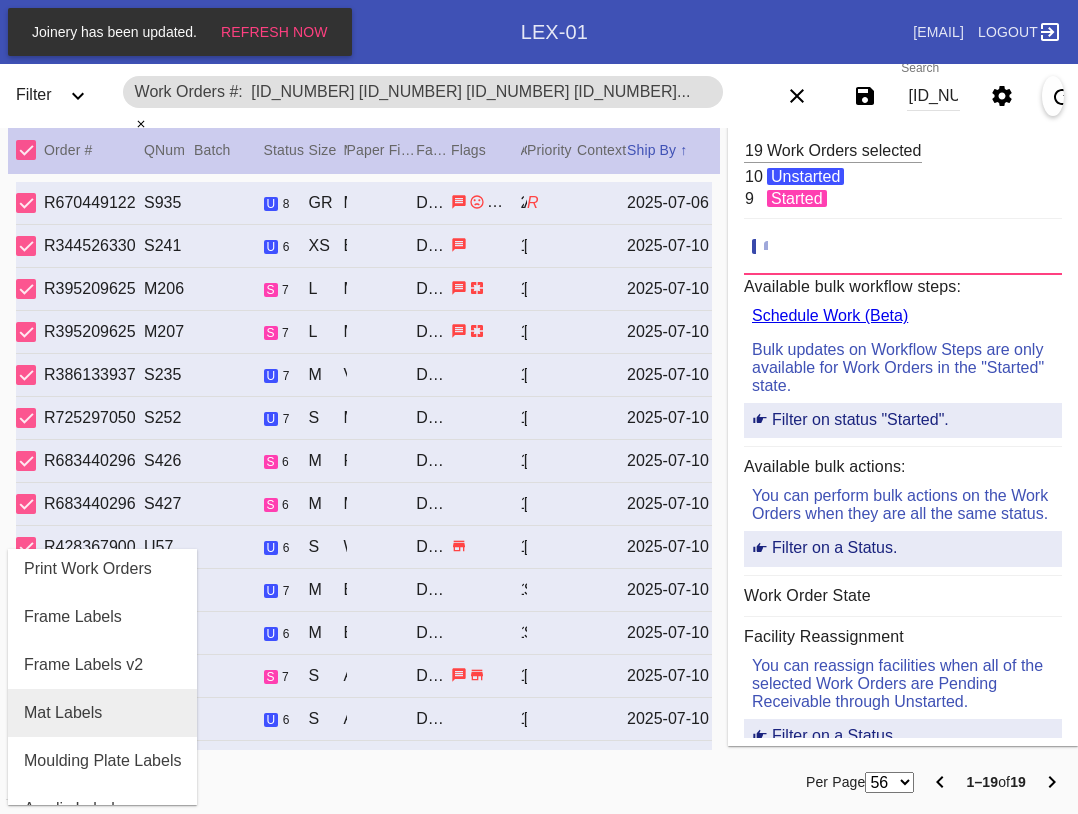 click on "Mat Labels" at bounding box center (63, 713) 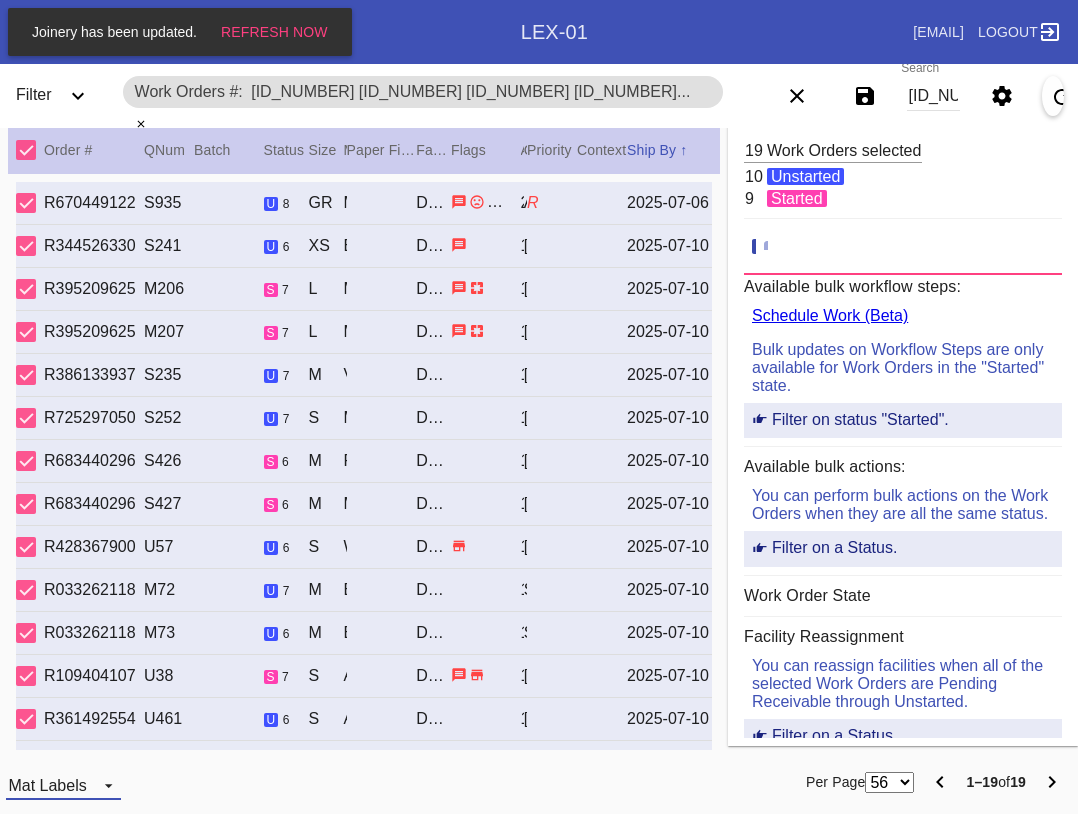 click on "Mat Labels" at bounding box center [47, 785] 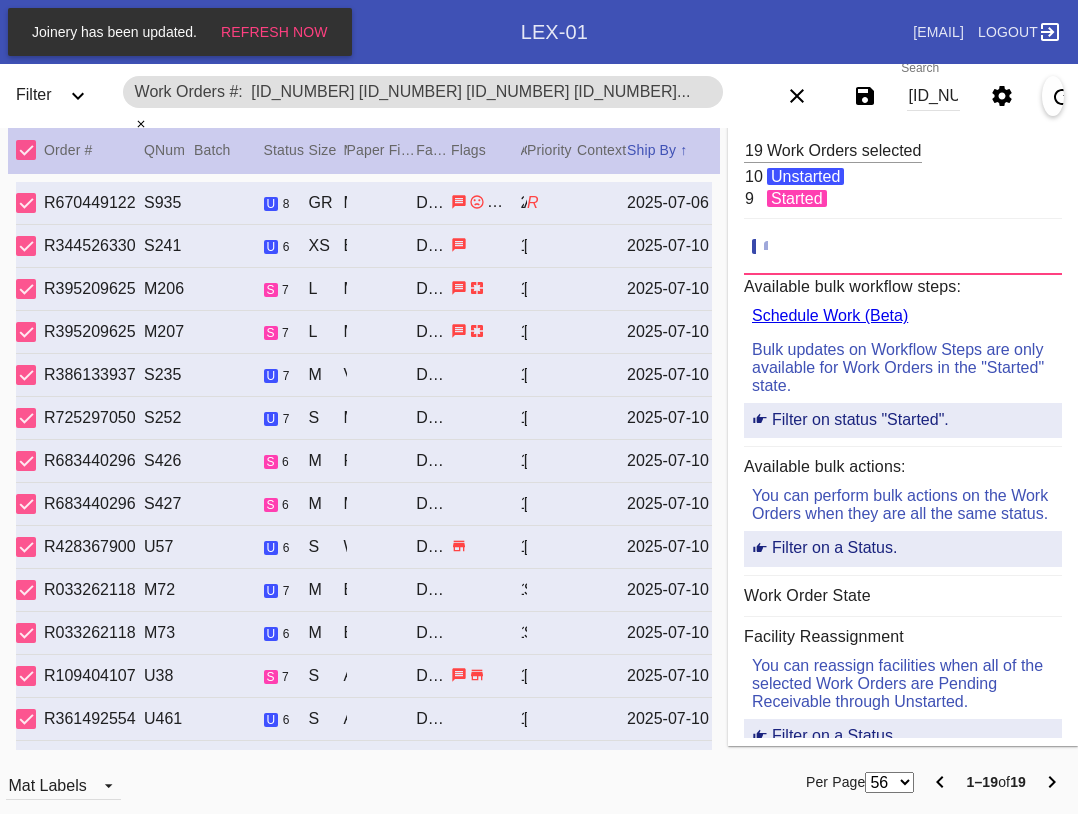 scroll, scrollTop: 32, scrollLeft: 0, axis: vertical 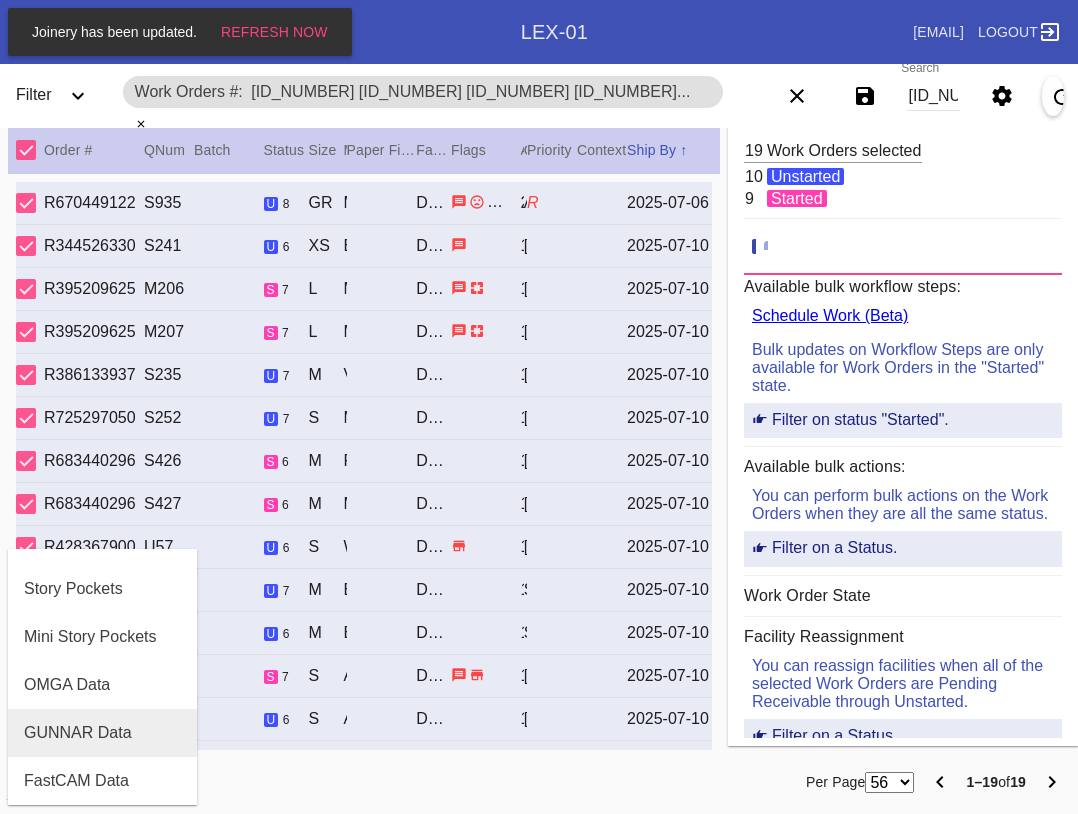 click on "GUNNAR Data" at bounding box center (78, 733) 